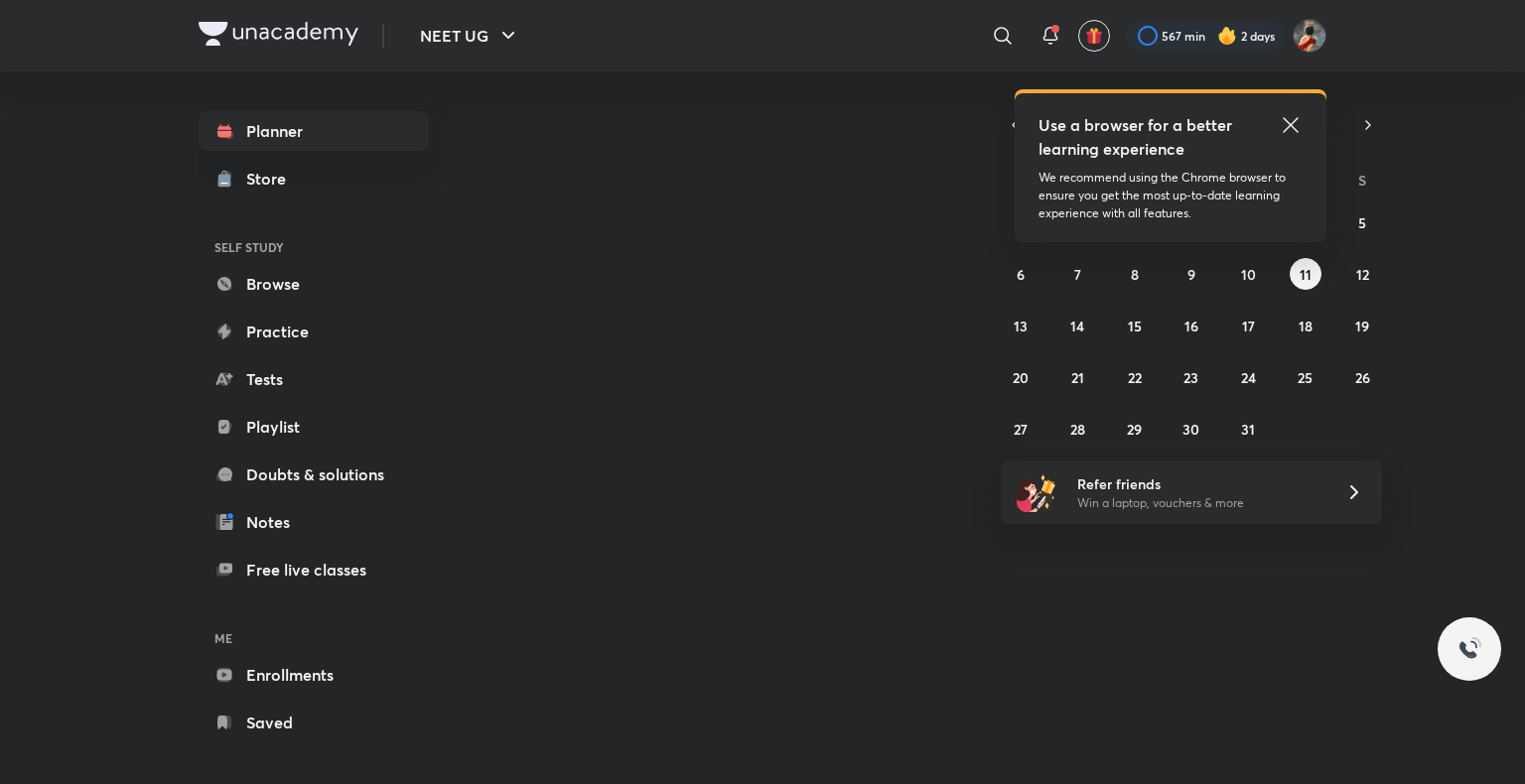 scroll, scrollTop: 0, scrollLeft: 0, axis: both 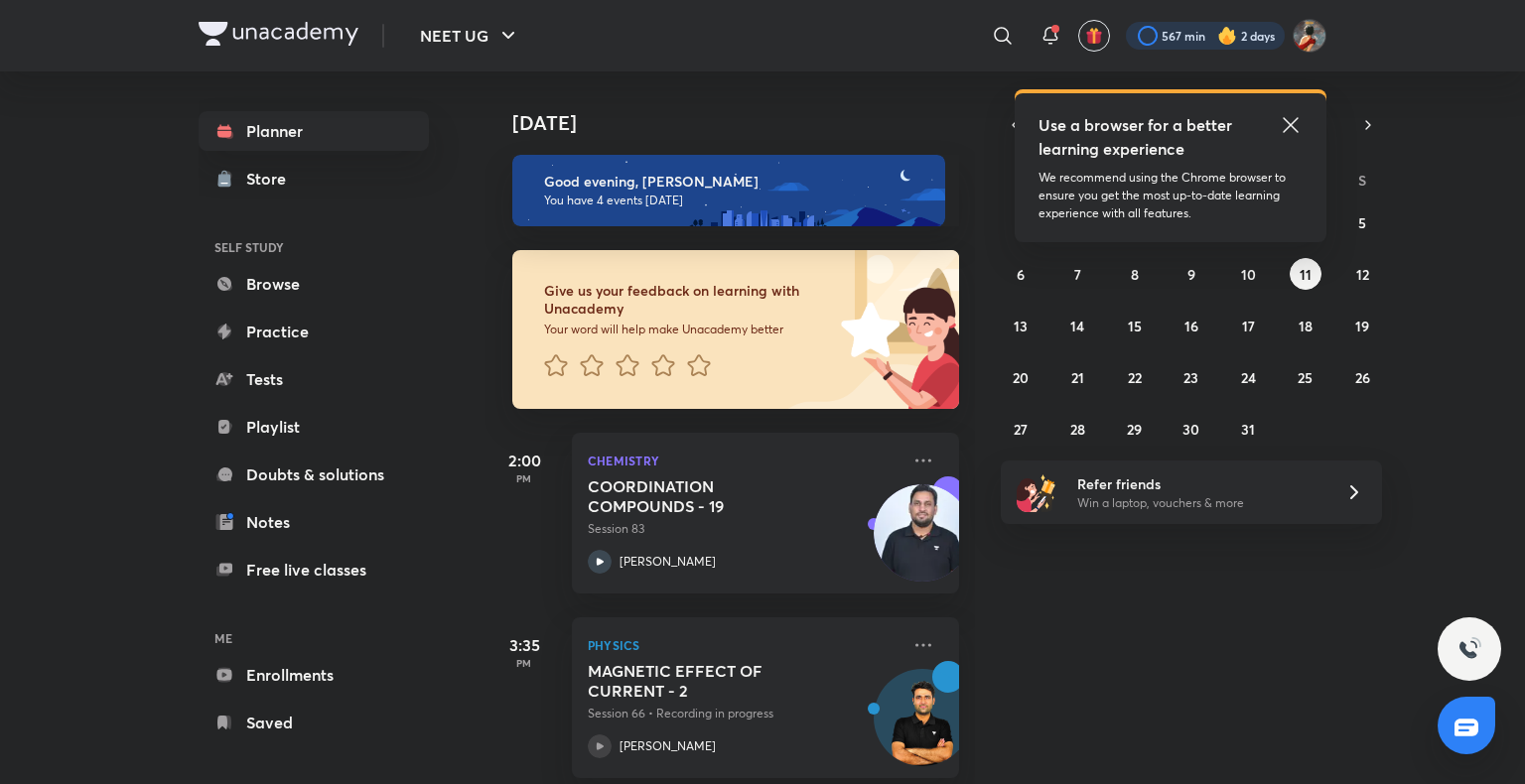 click at bounding box center [1205, 36] 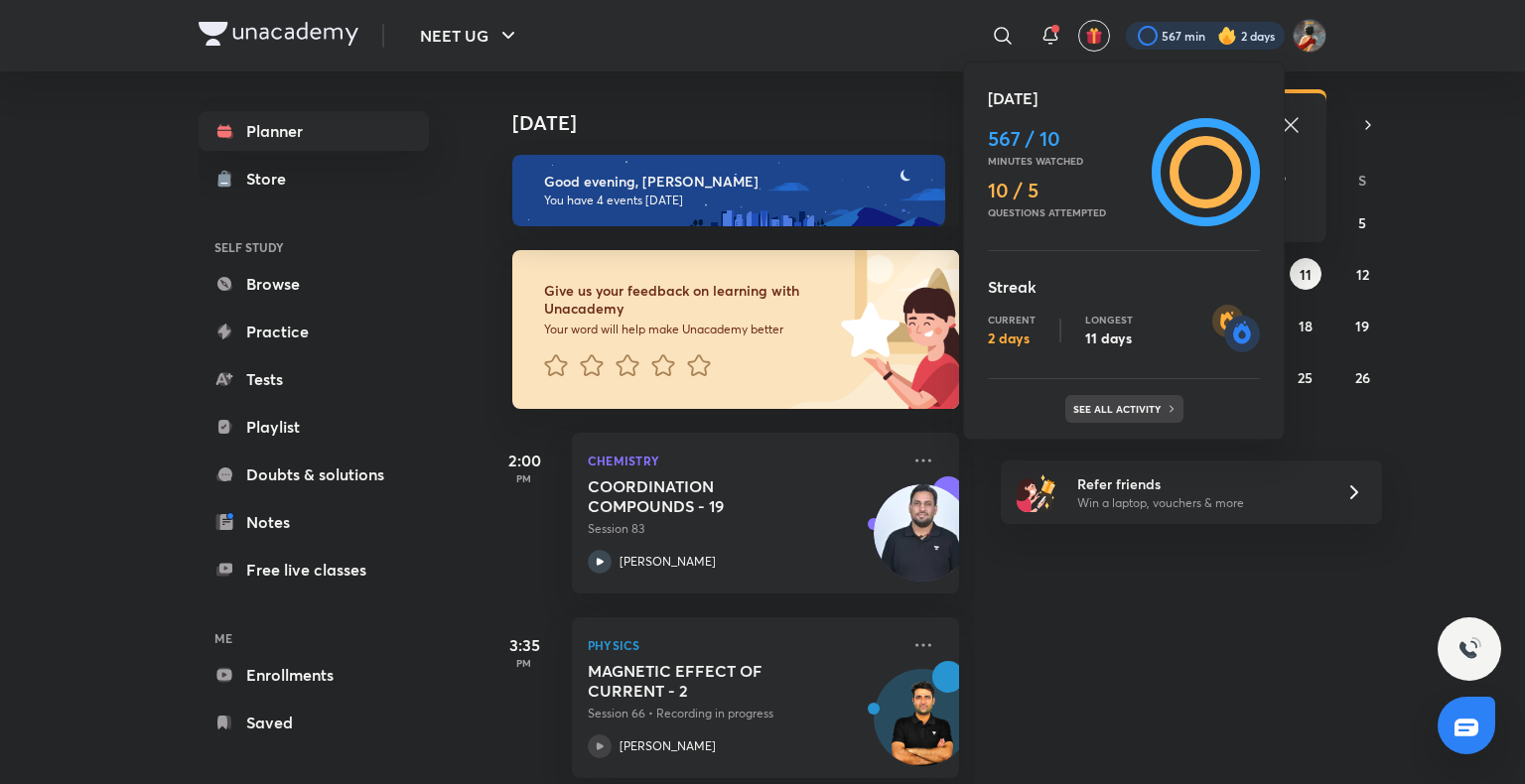 click on "See all activity" at bounding box center [1119, 409] 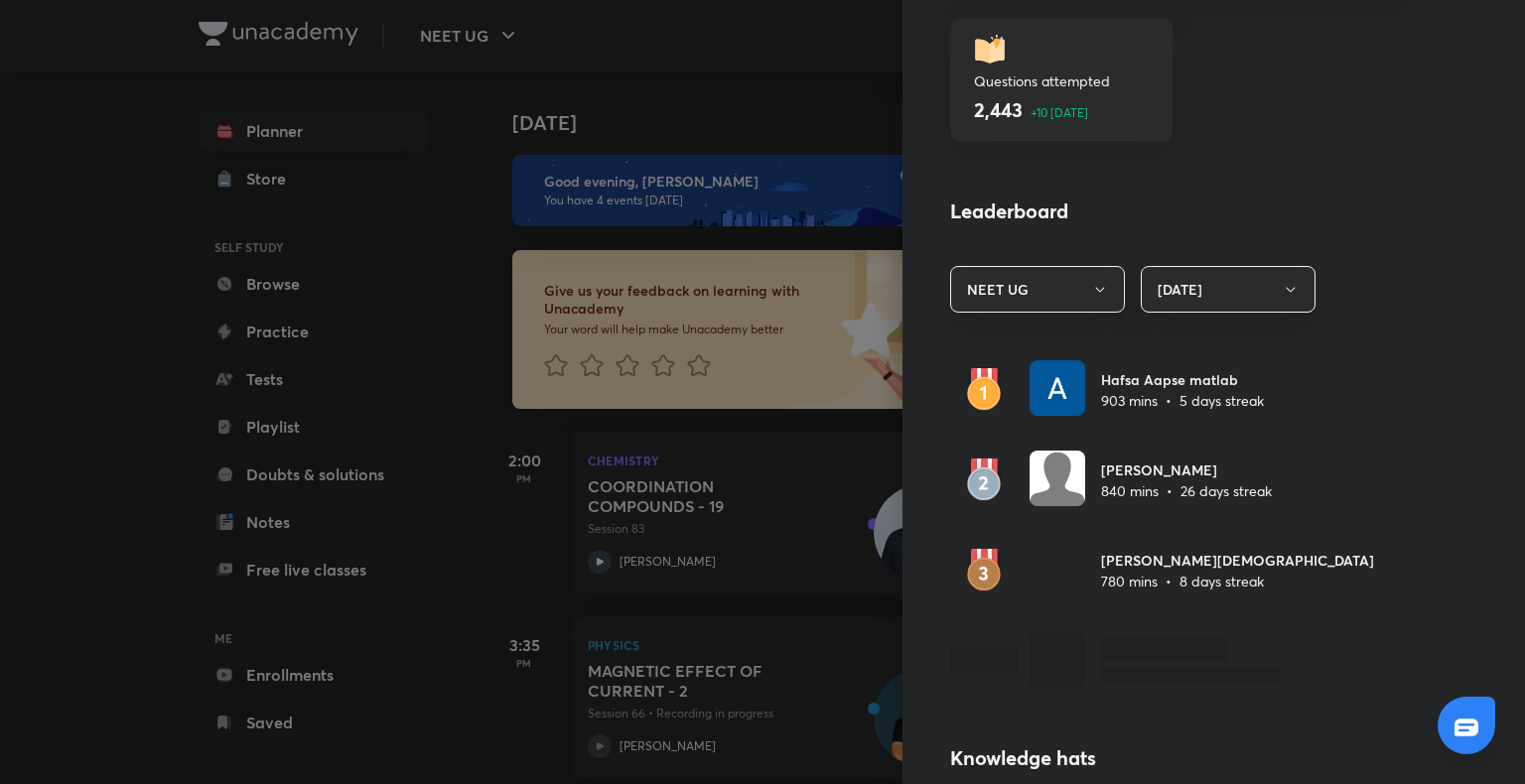 scroll, scrollTop: 1261, scrollLeft: 0, axis: vertical 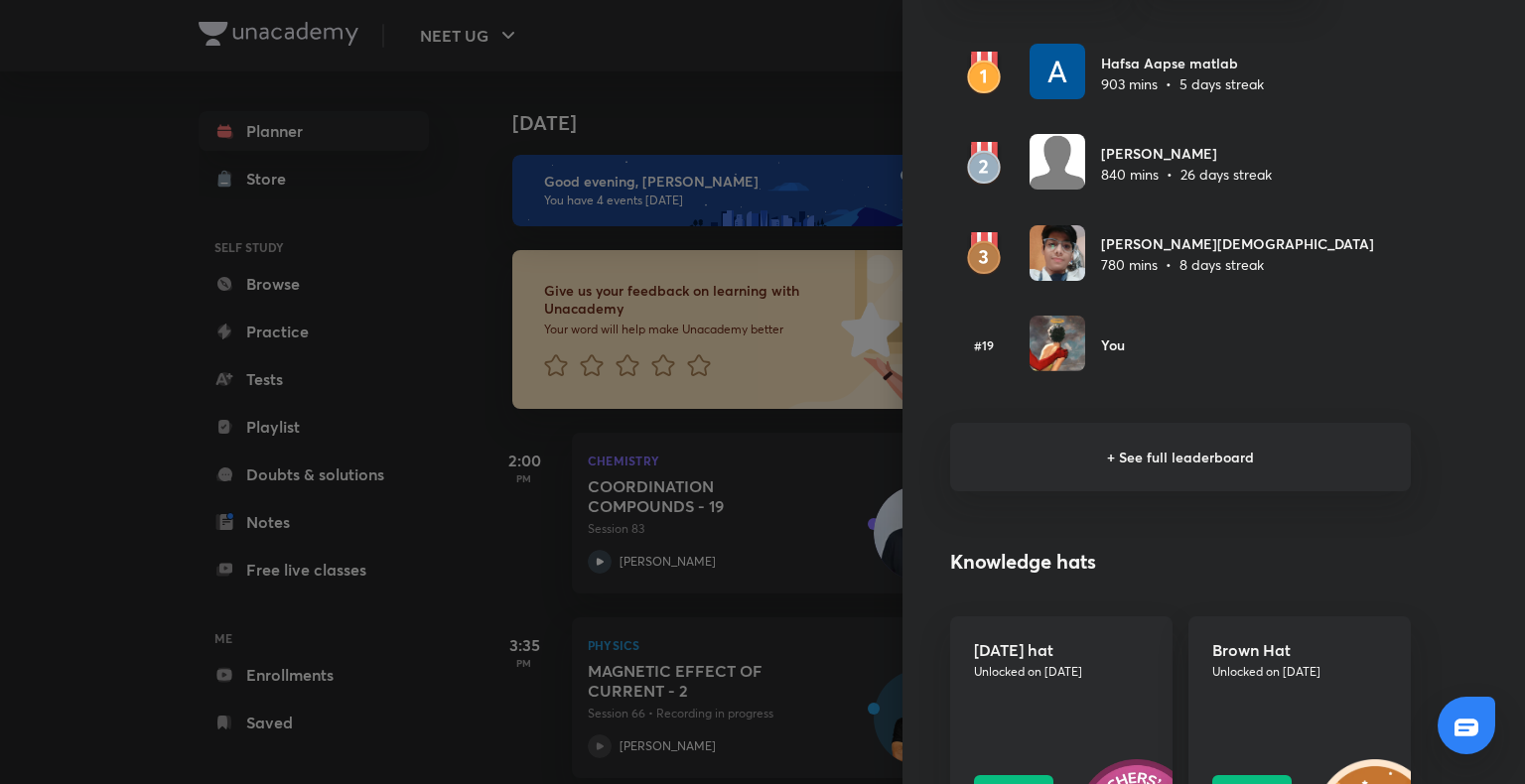 click on "+ See full leaderboard" at bounding box center [1180, 457] 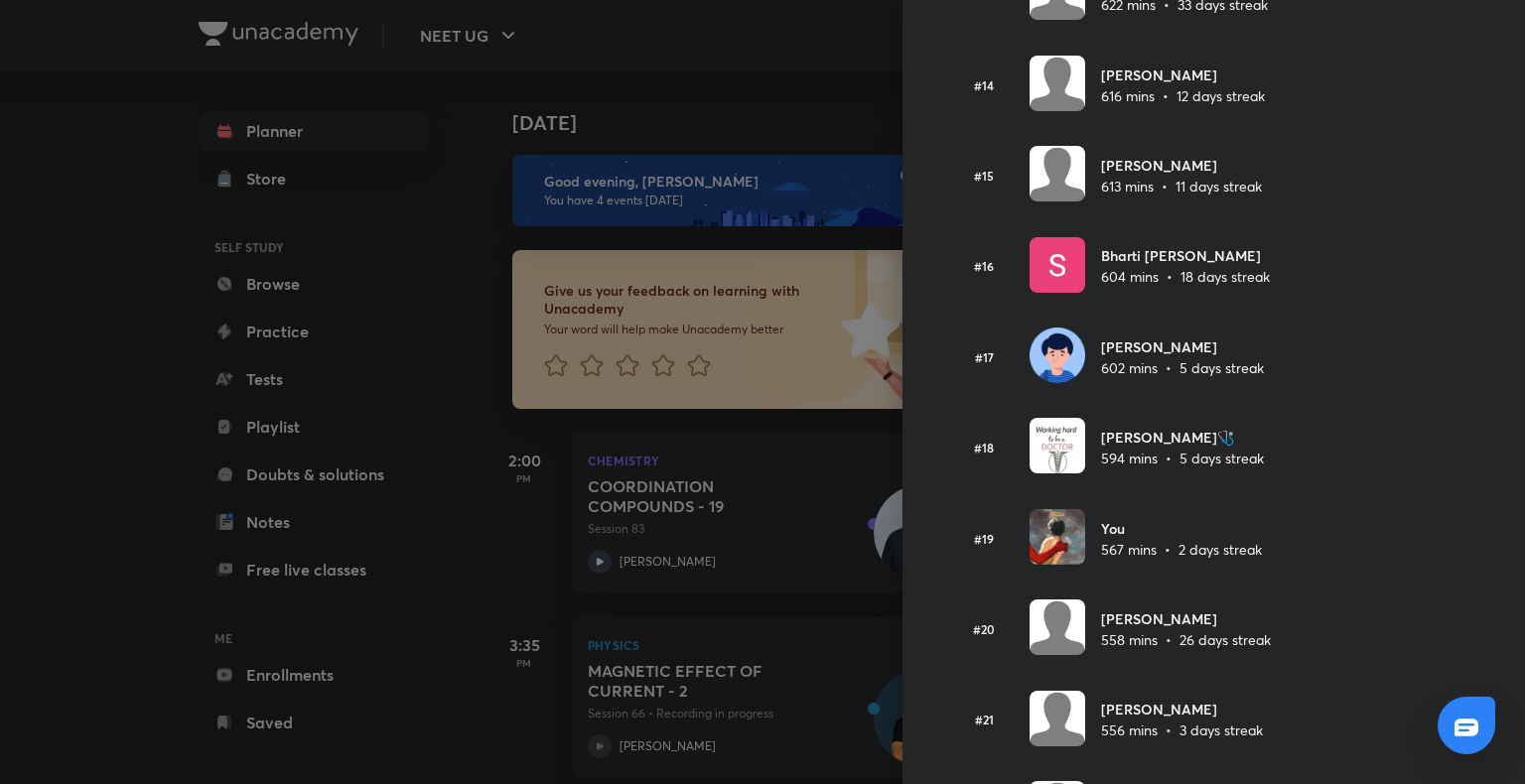 scroll, scrollTop: 1276, scrollLeft: 0, axis: vertical 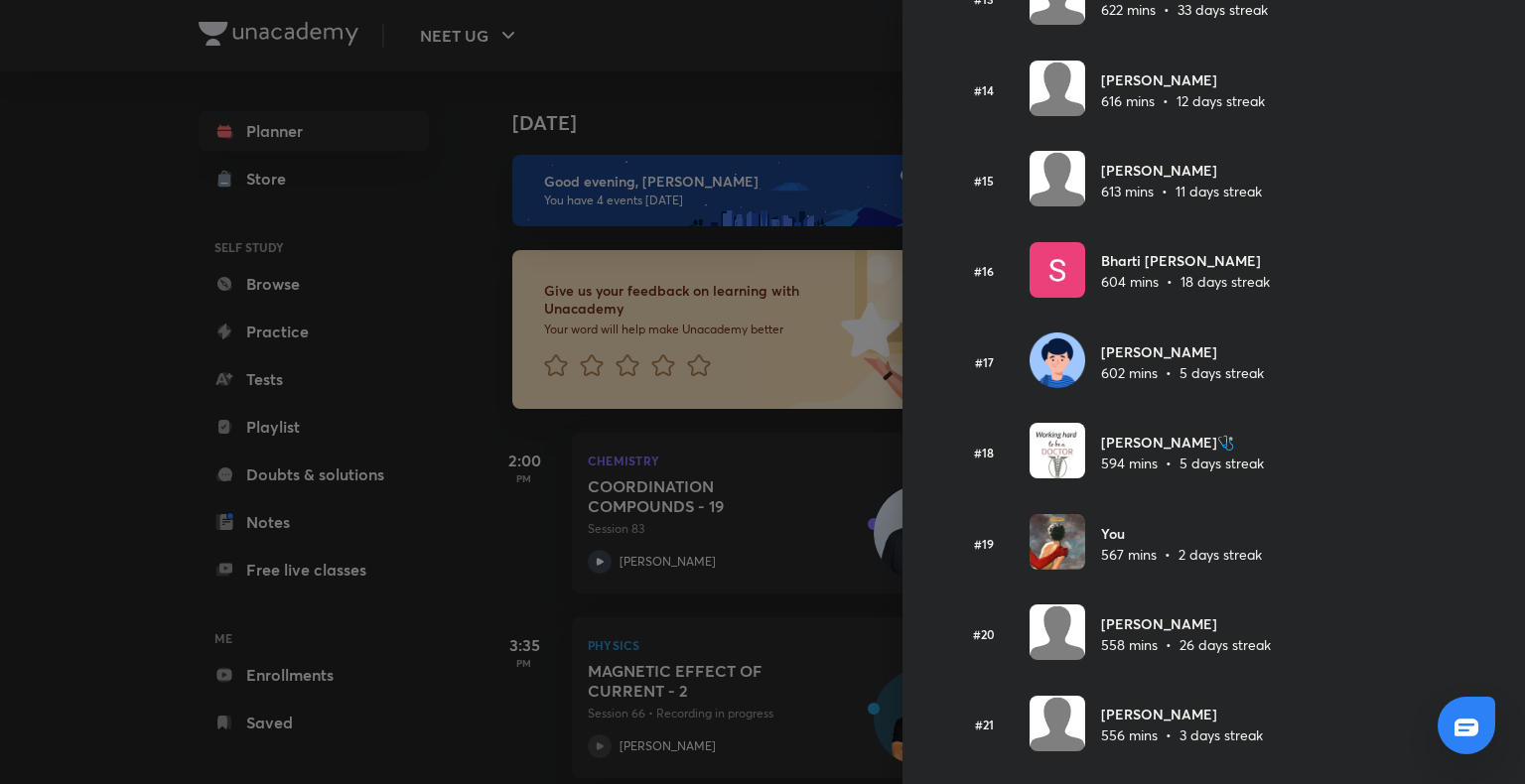 click on "594 mins  •  5 days streak" at bounding box center (1182, 462) 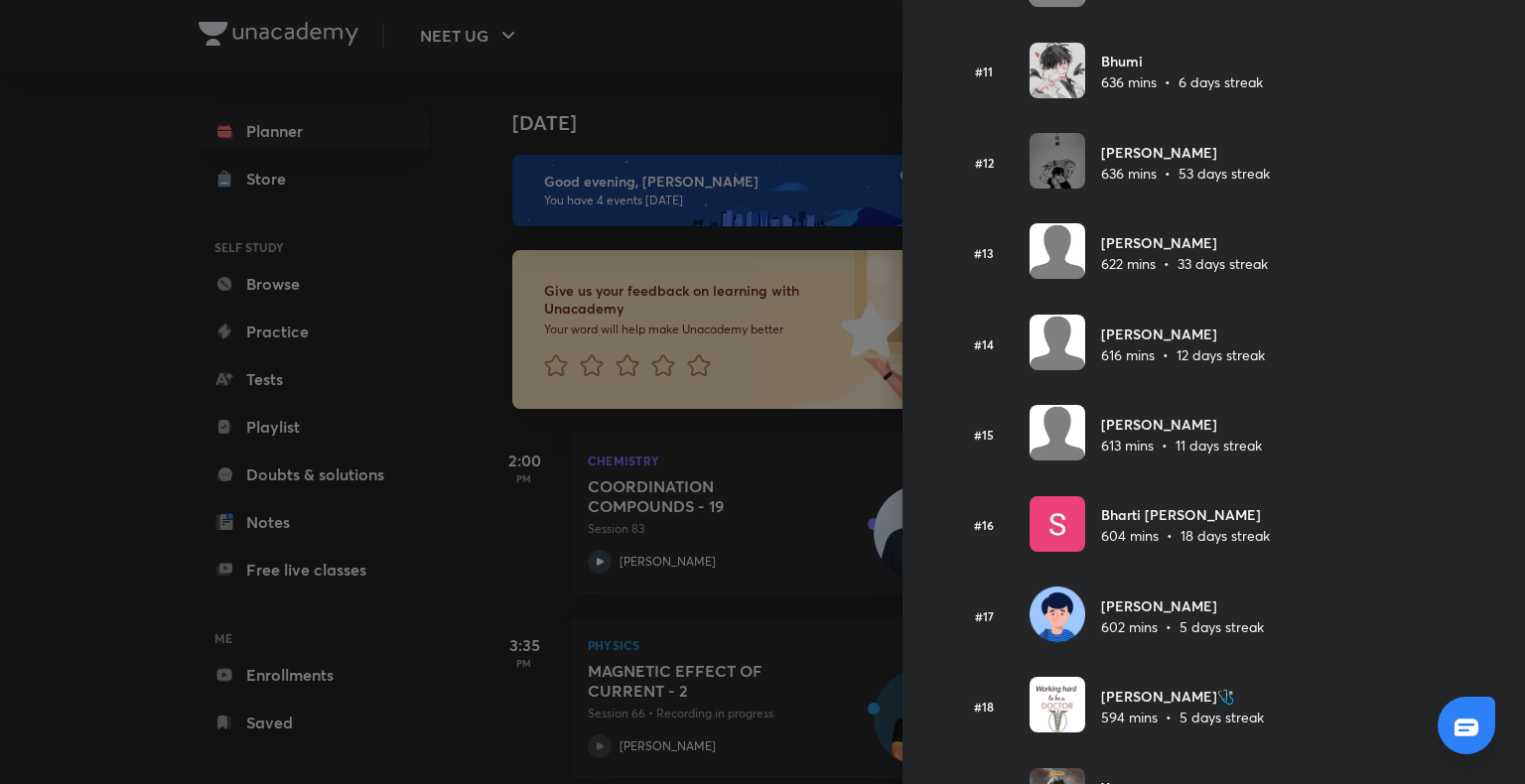scroll, scrollTop: 1020, scrollLeft: 0, axis: vertical 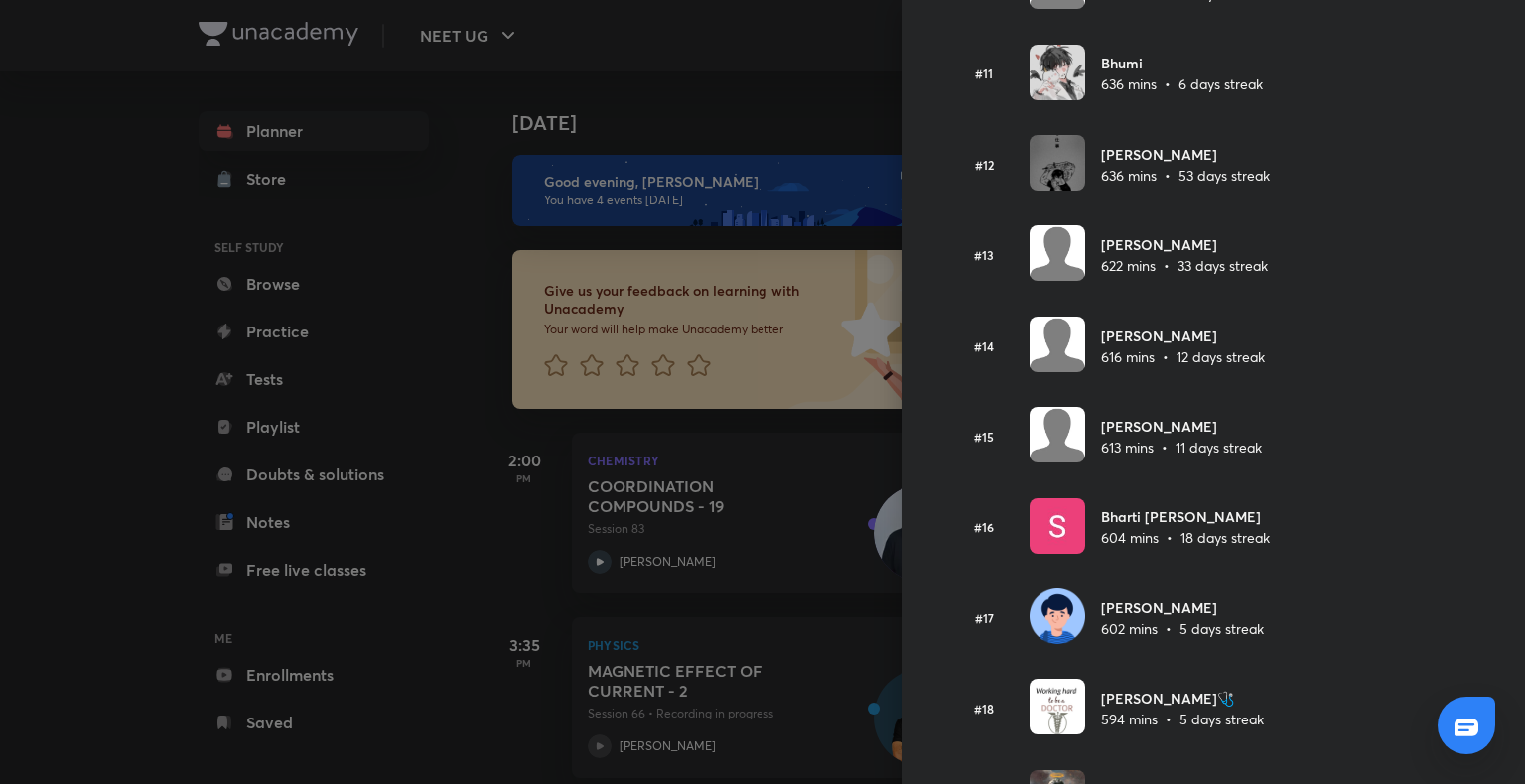 click at bounding box center [762, 392] 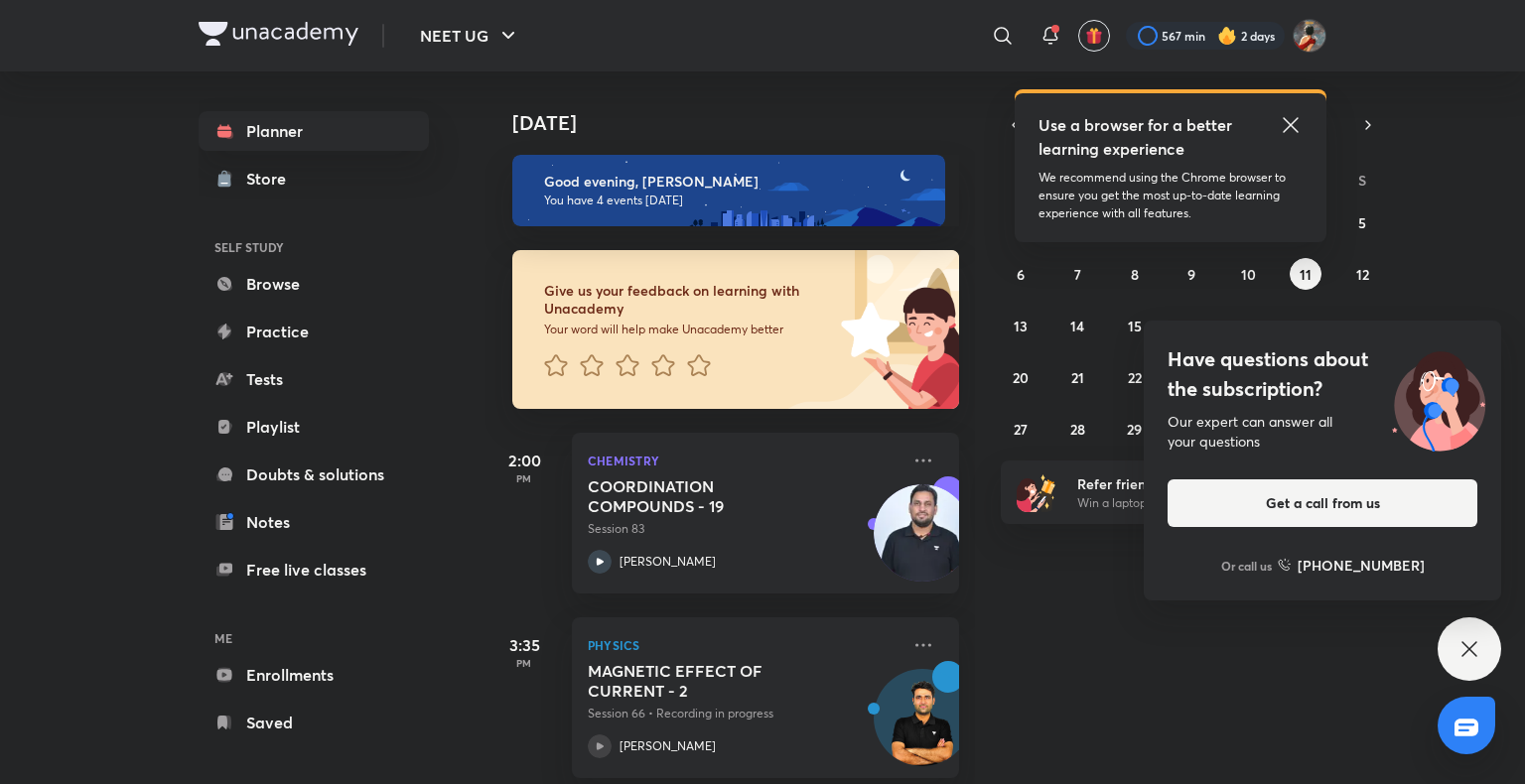 click 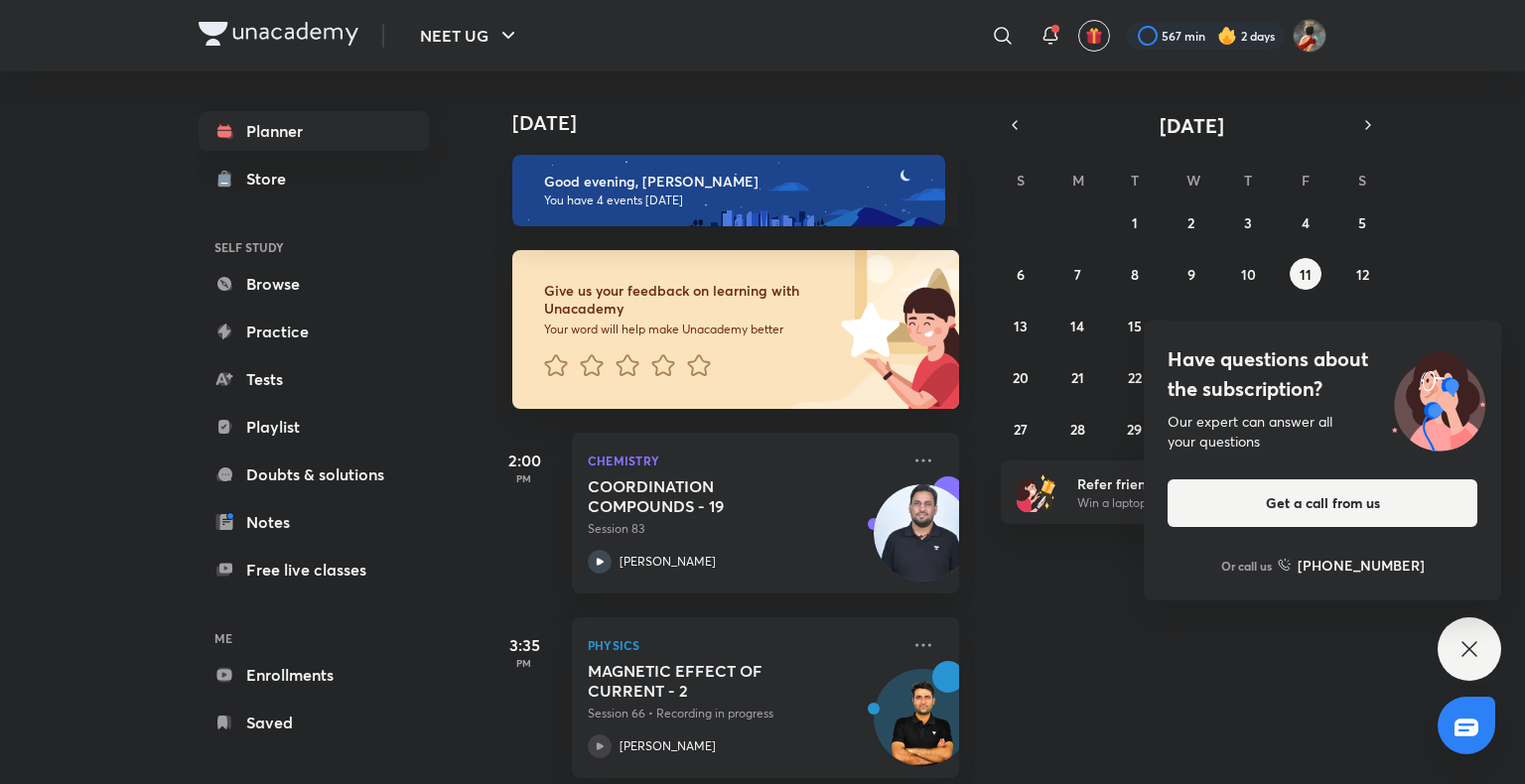 click 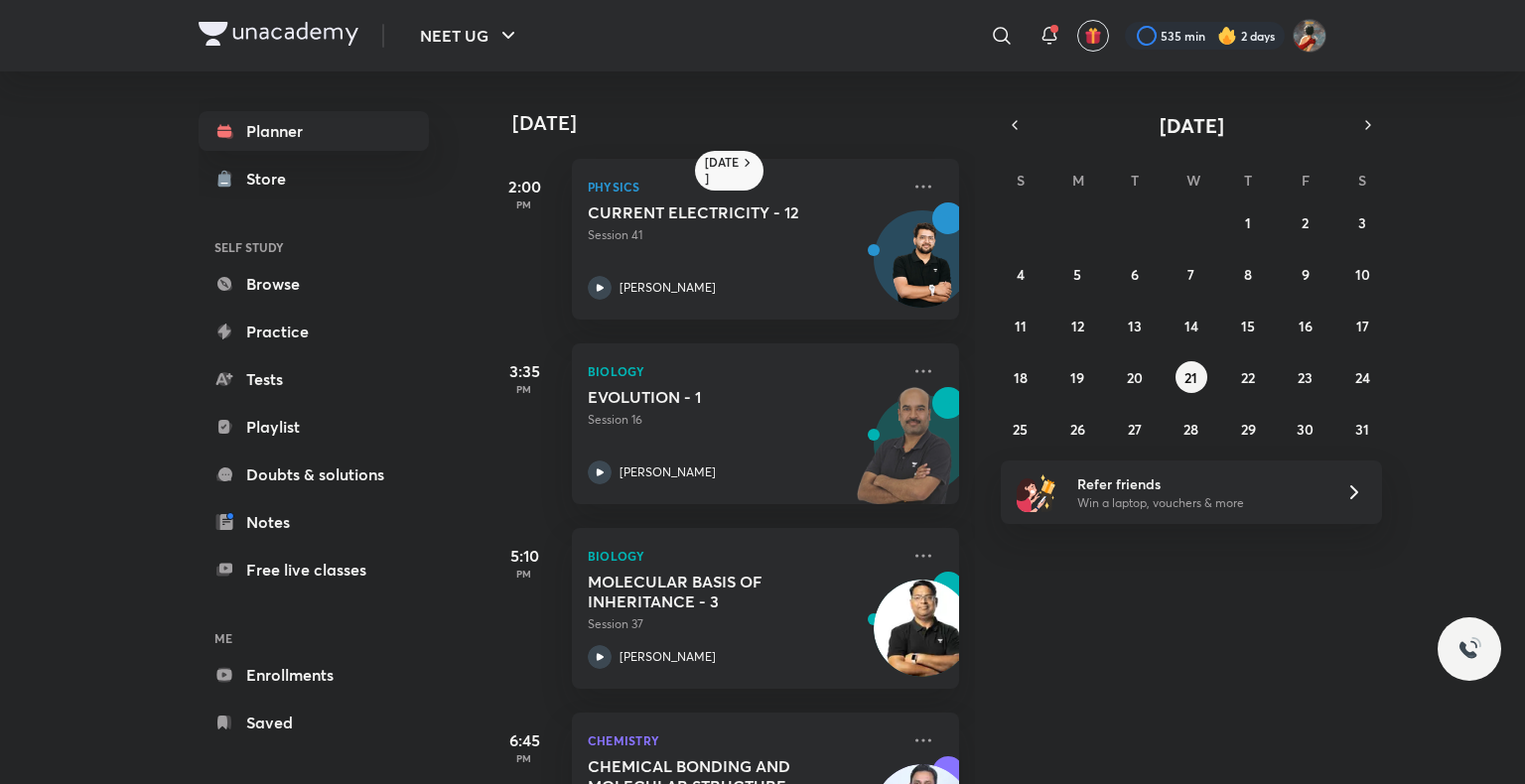scroll, scrollTop: 0, scrollLeft: 0, axis: both 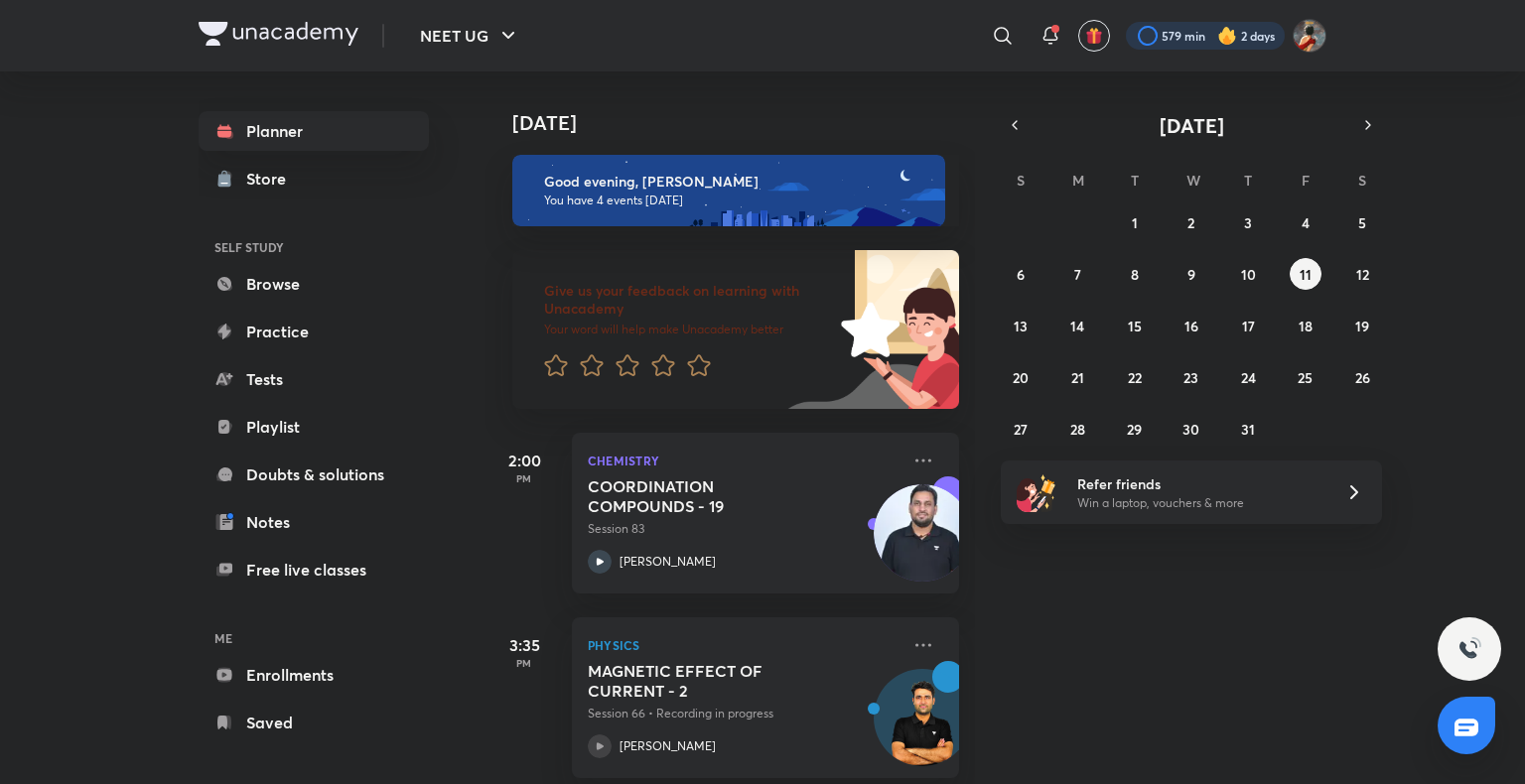 click at bounding box center (1205, 36) 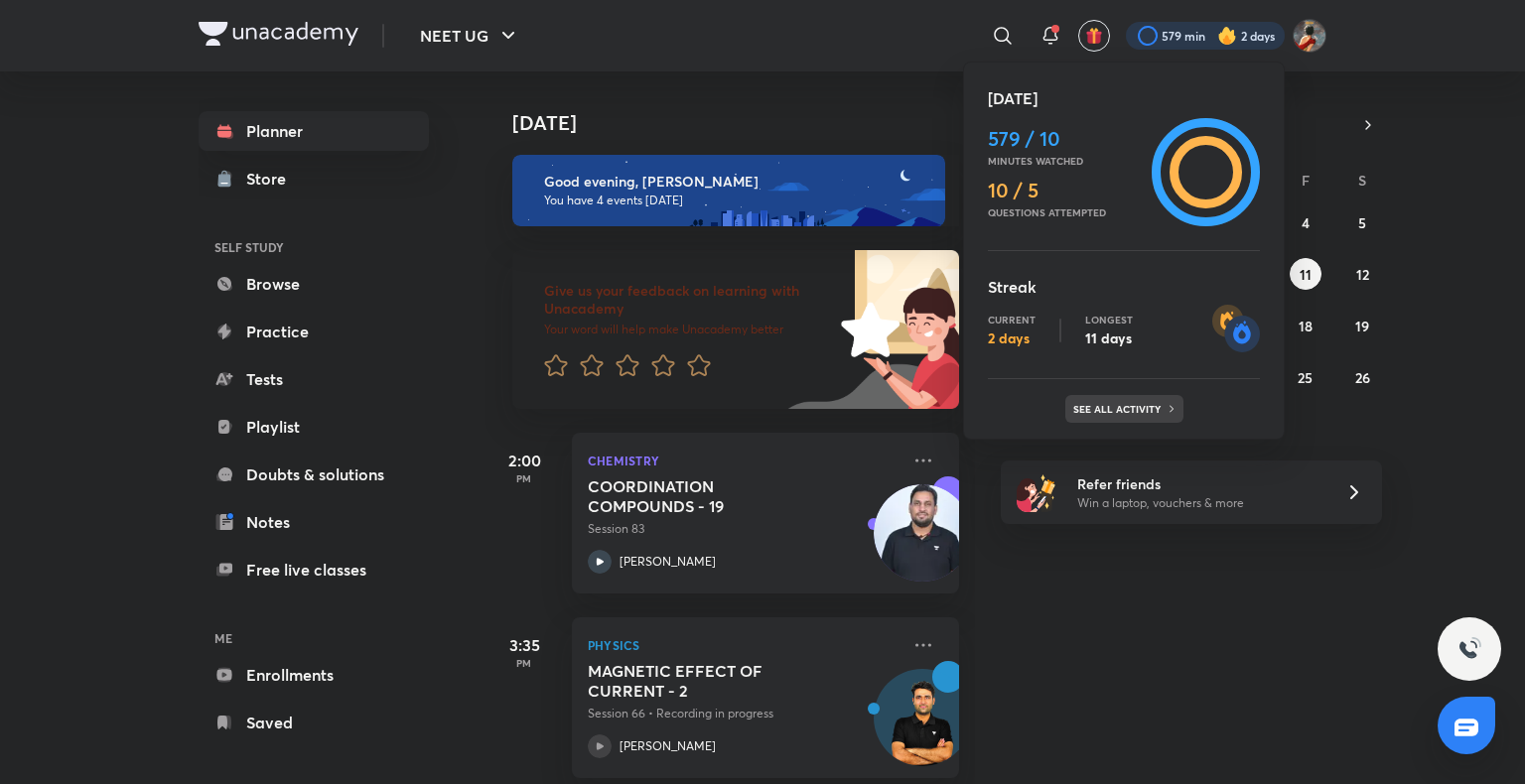 click on "See all activity" at bounding box center (1119, 409) 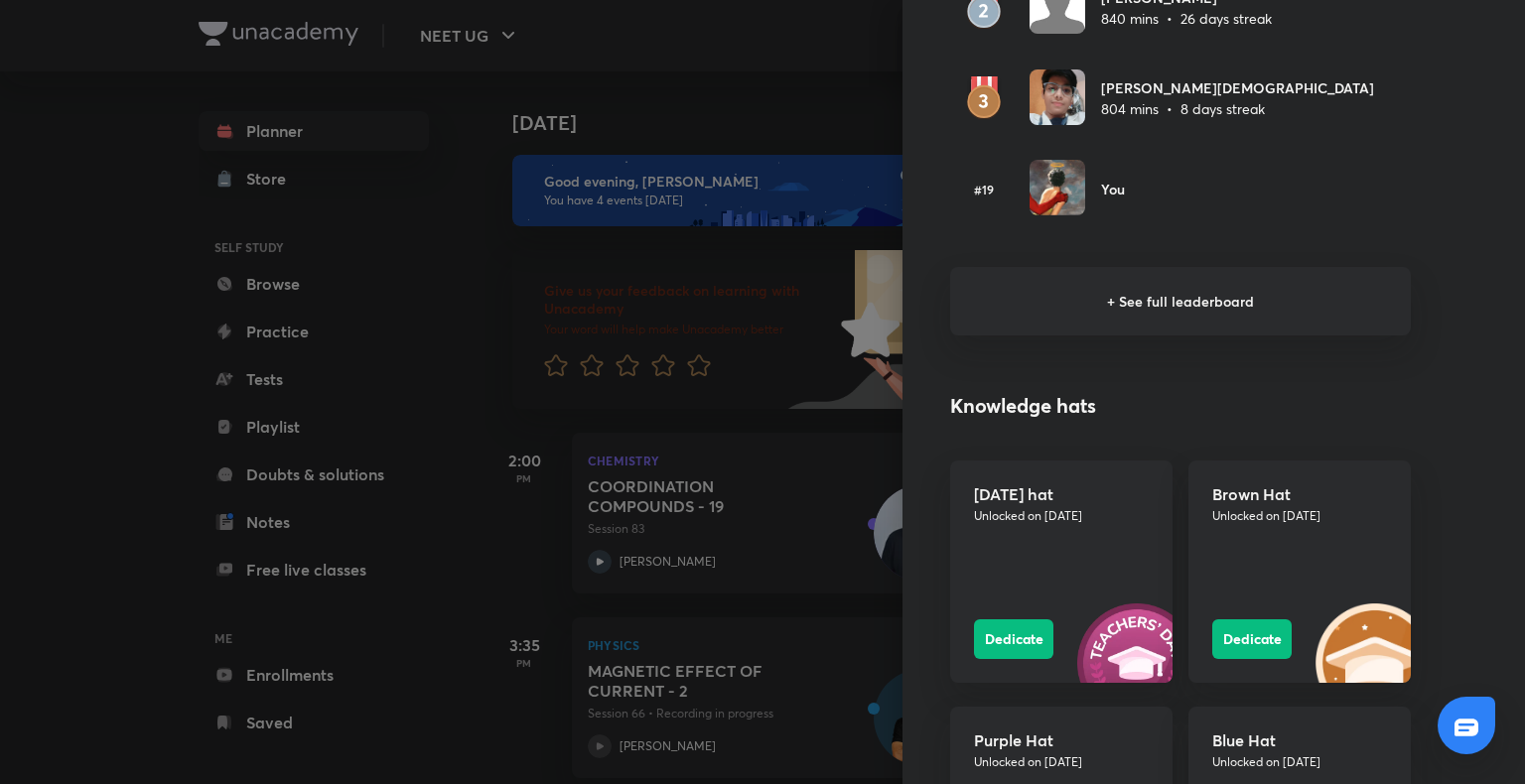 scroll, scrollTop: 1366, scrollLeft: 0, axis: vertical 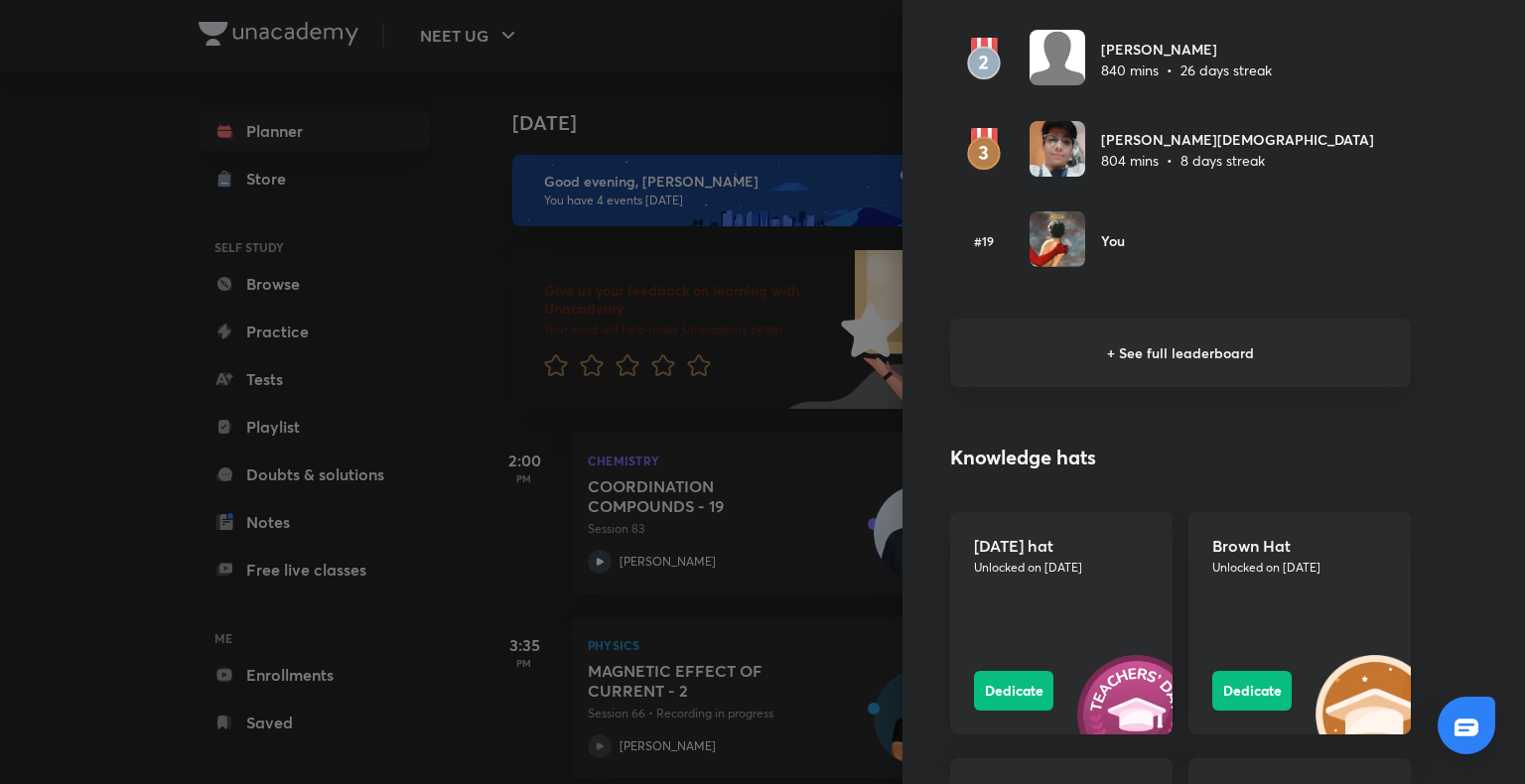 click on "+ See full leaderboard" at bounding box center (1180, 352) 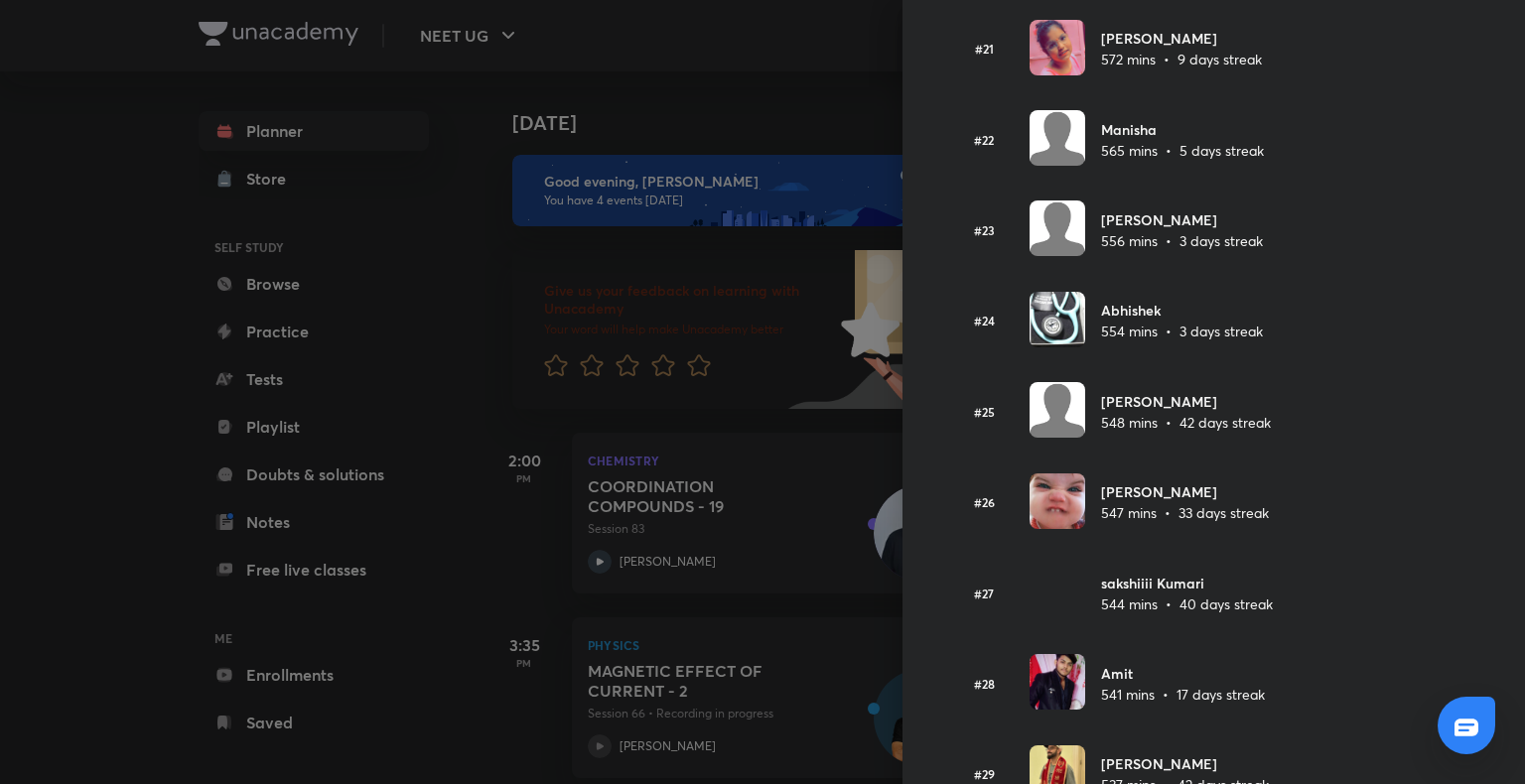 scroll, scrollTop: 1961, scrollLeft: 0, axis: vertical 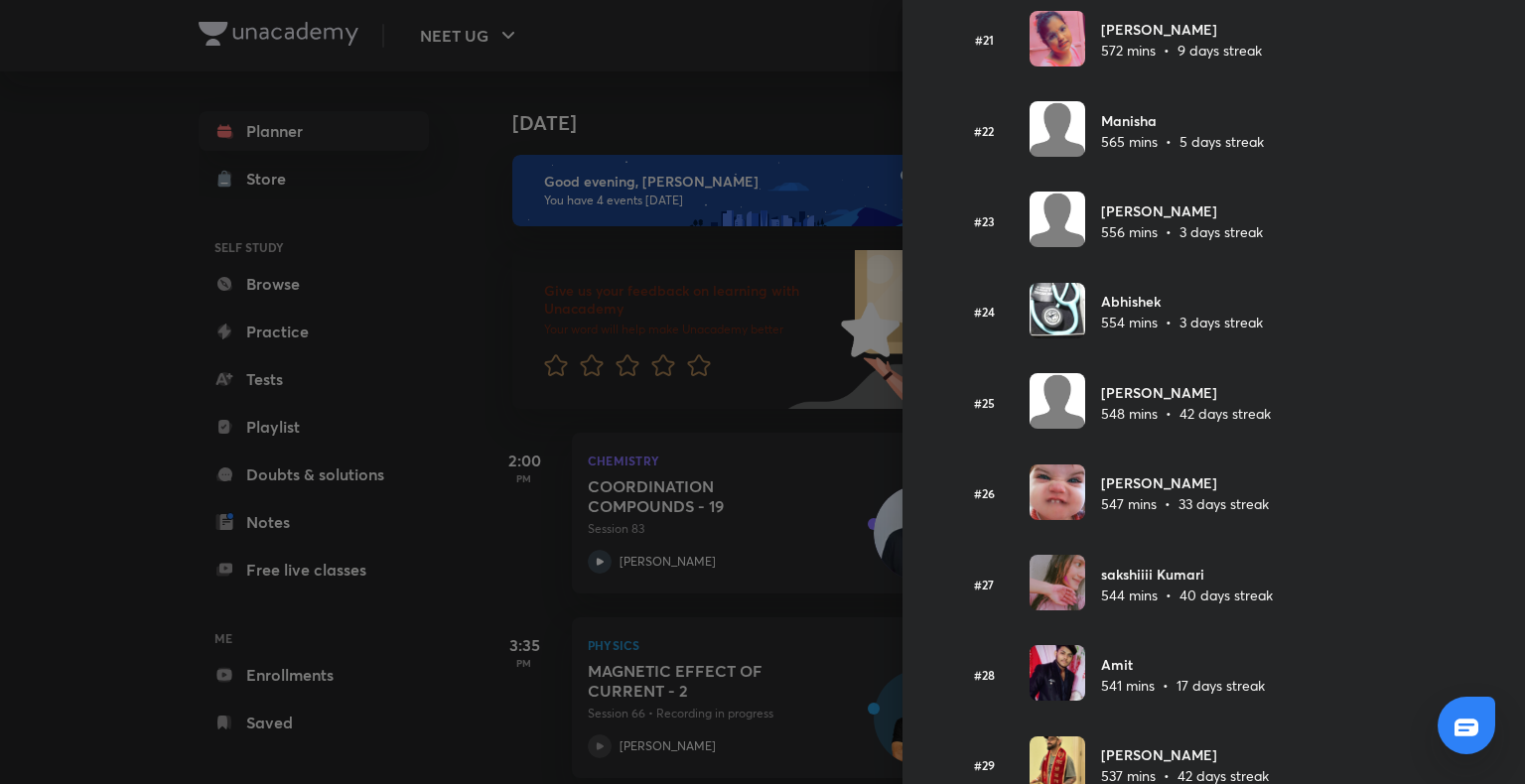 click at bounding box center (762, 392) 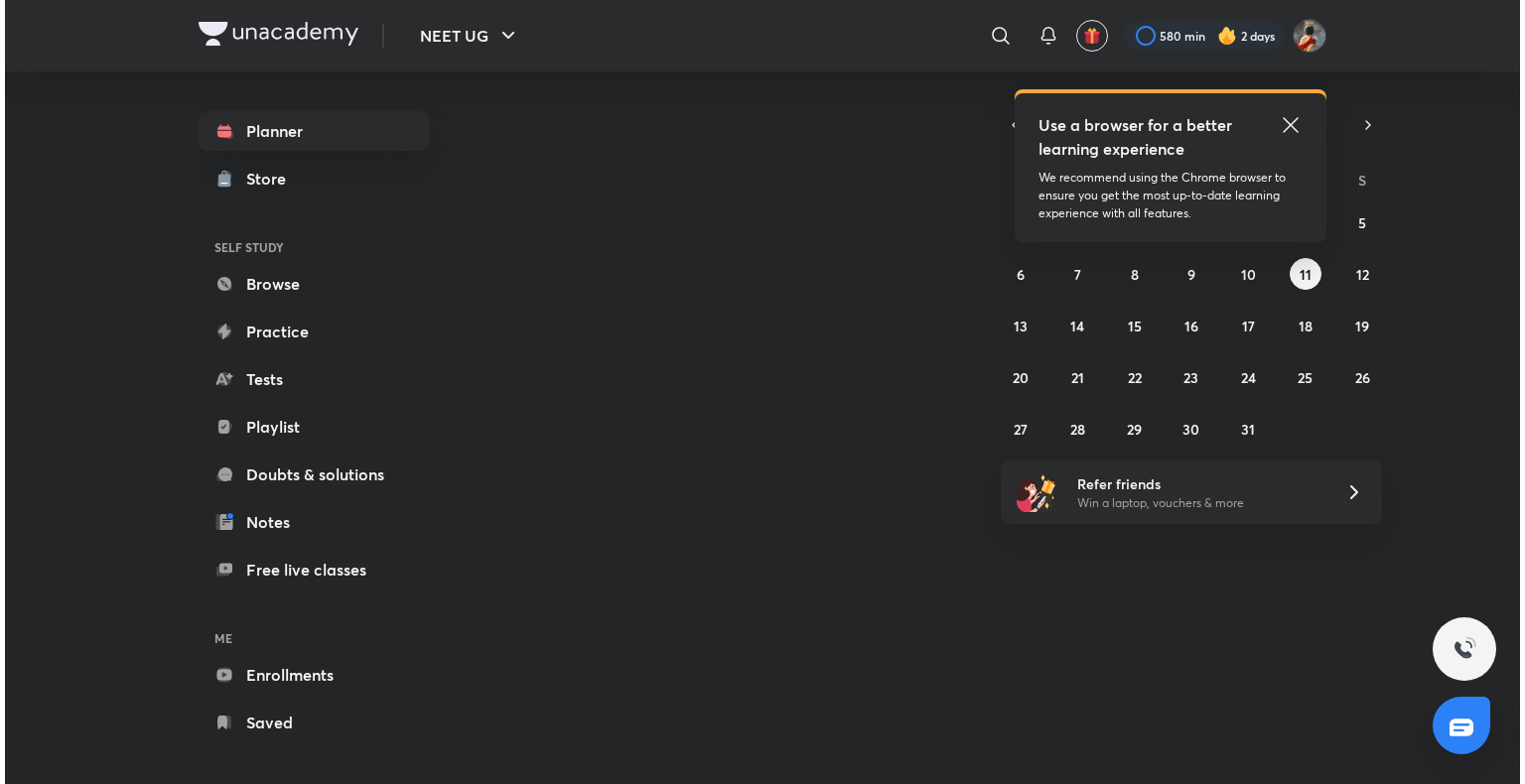 scroll, scrollTop: 0, scrollLeft: 0, axis: both 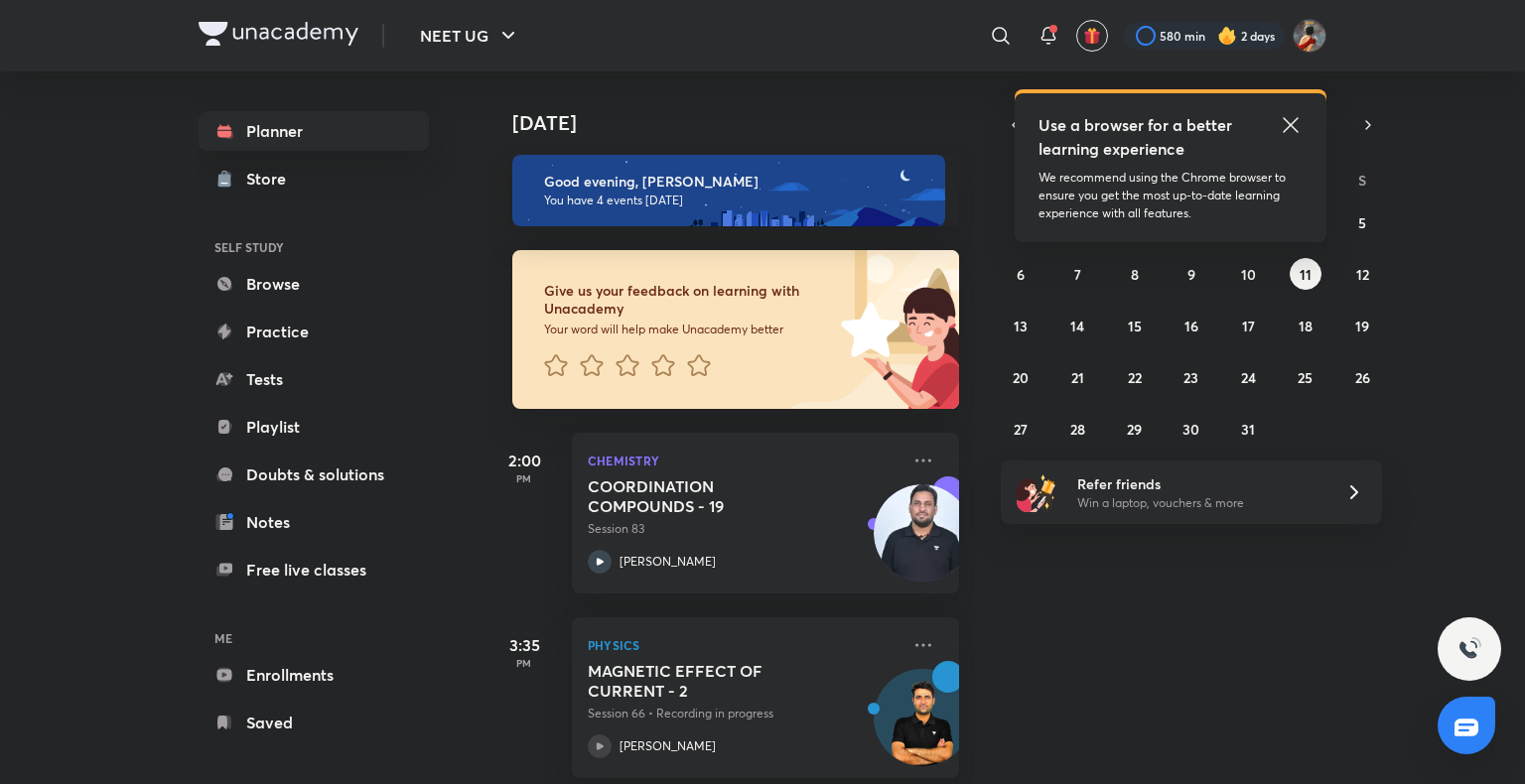 click 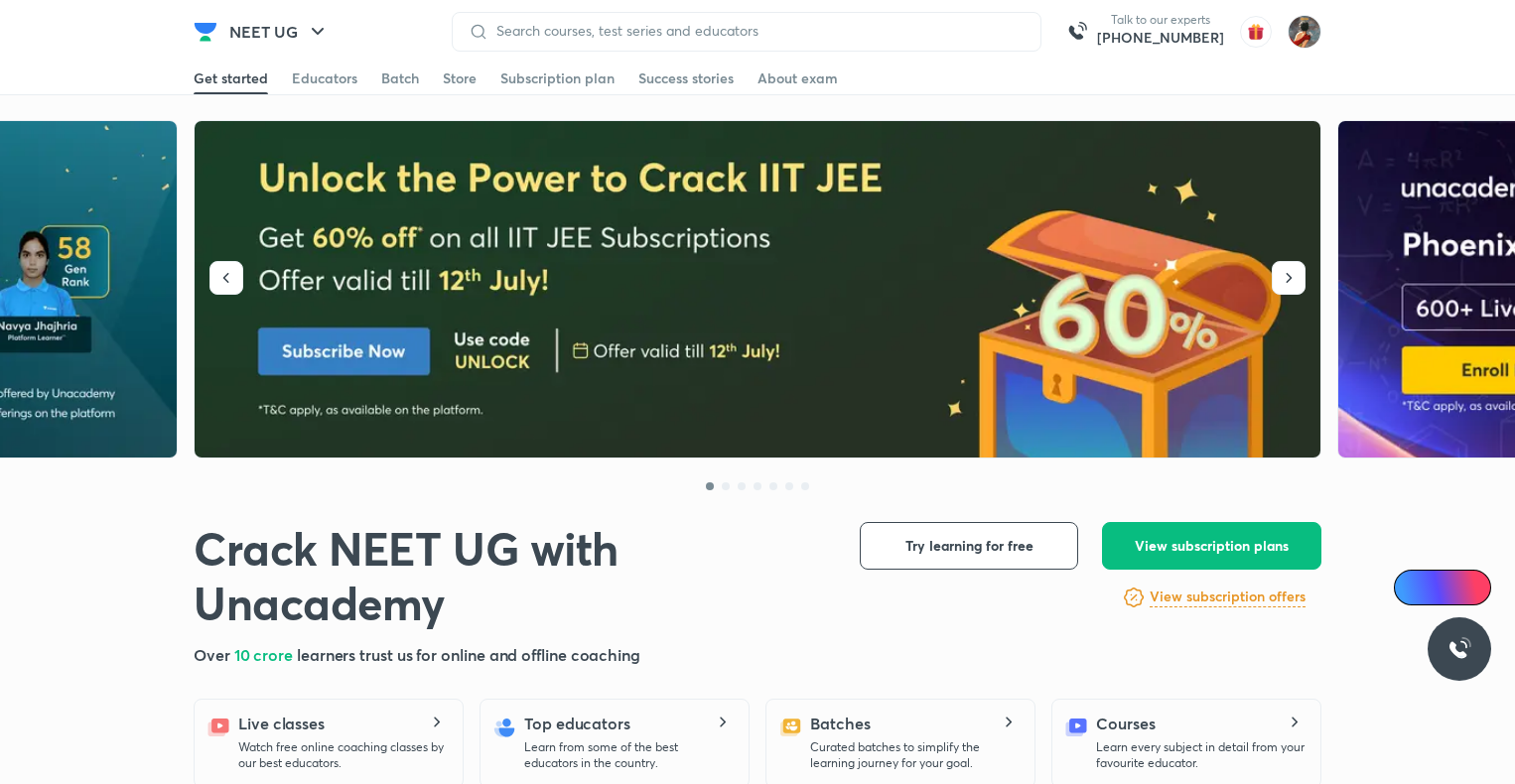 scroll, scrollTop: 0, scrollLeft: 0, axis: both 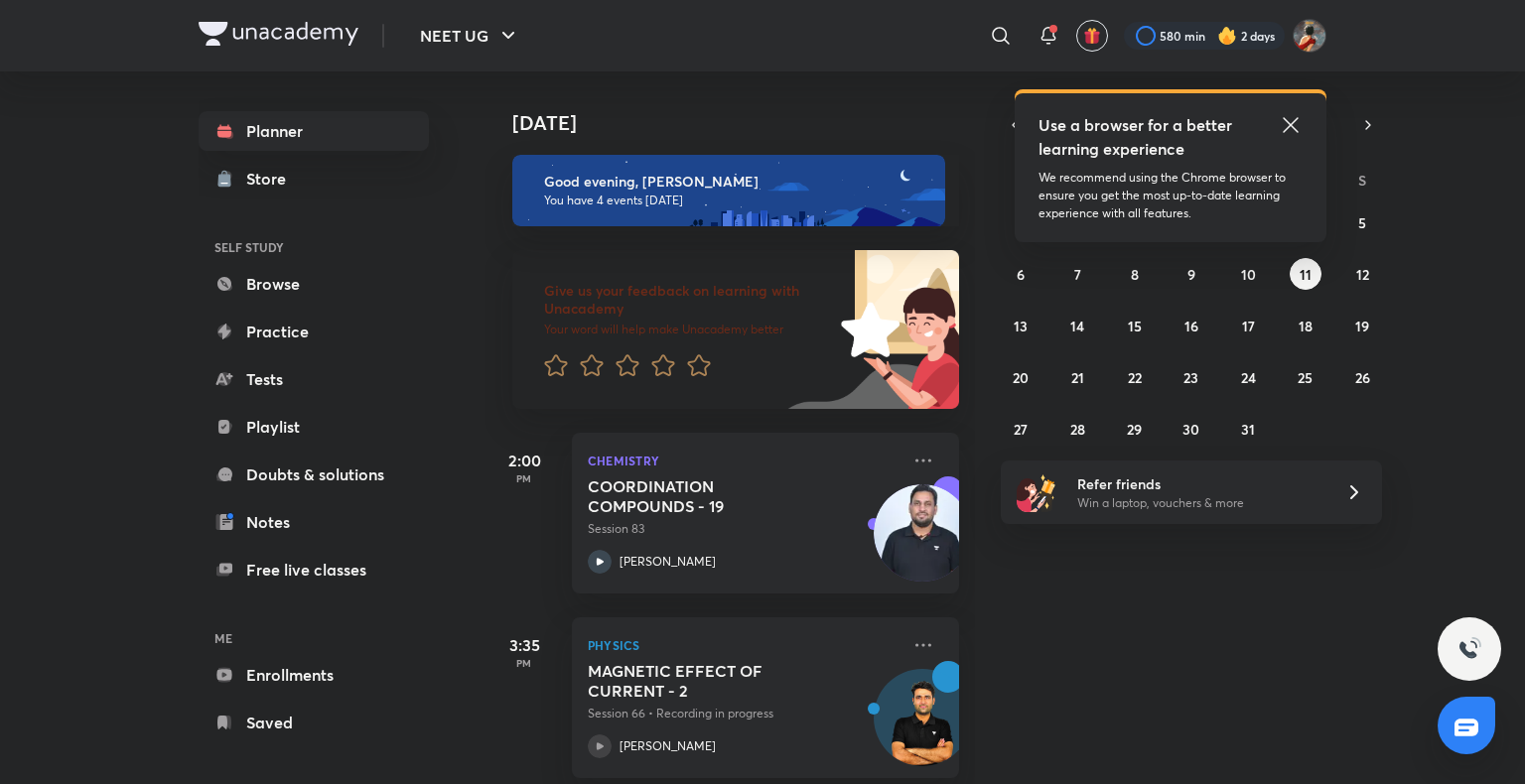click 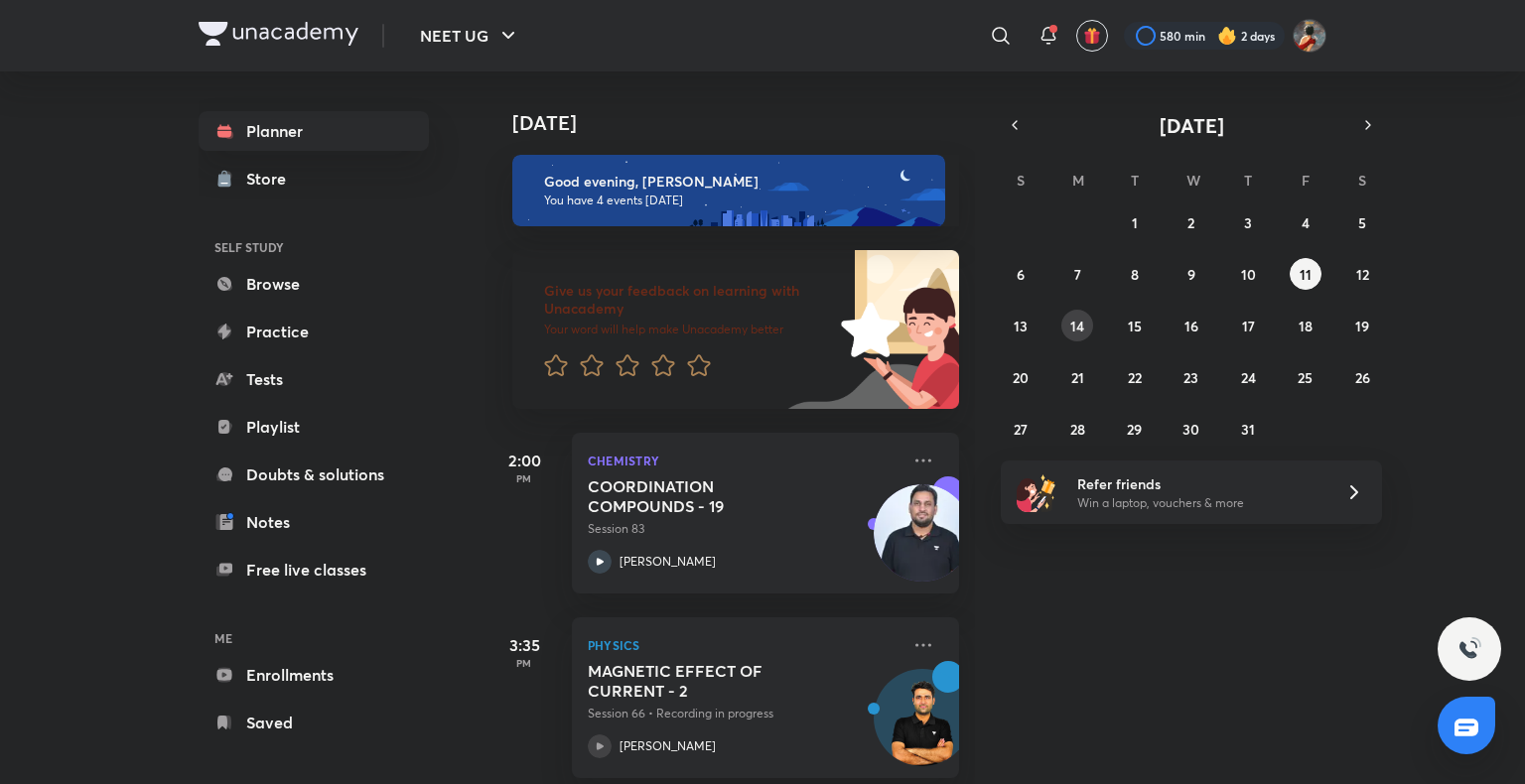 click on "14" at bounding box center (1077, 326) 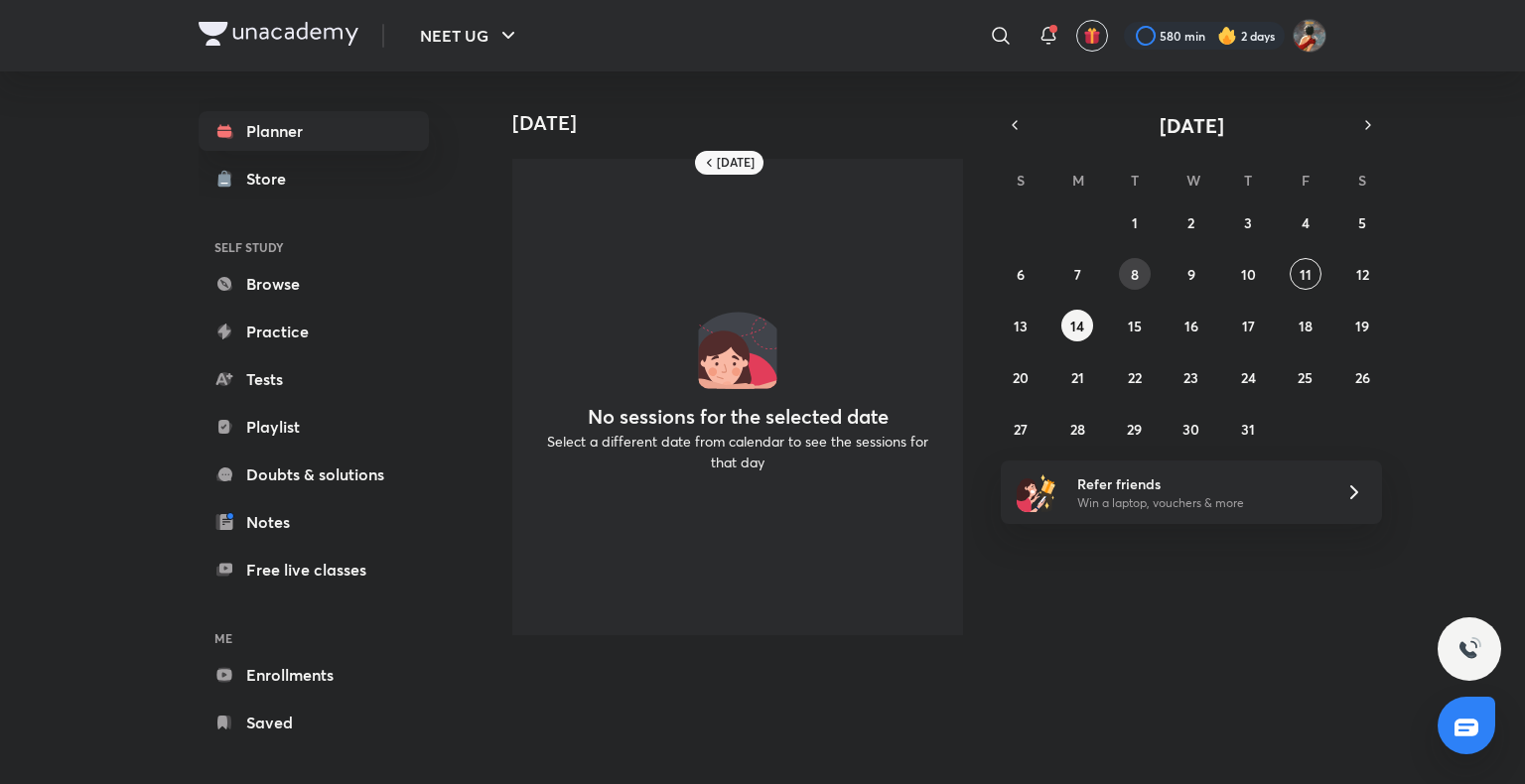 click on "8" at bounding box center [1135, 274] 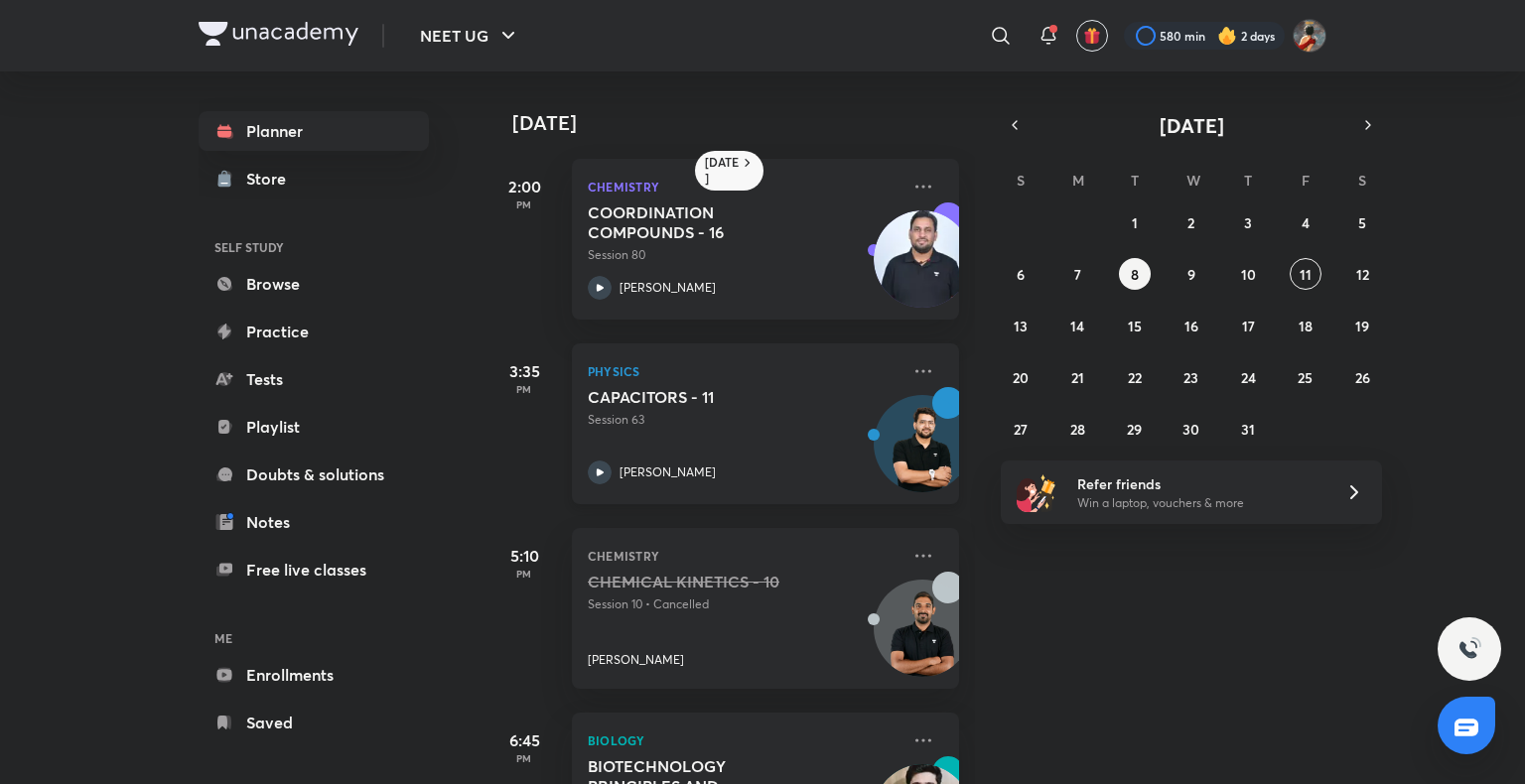 scroll, scrollTop: 119, scrollLeft: 0, axis: vertical 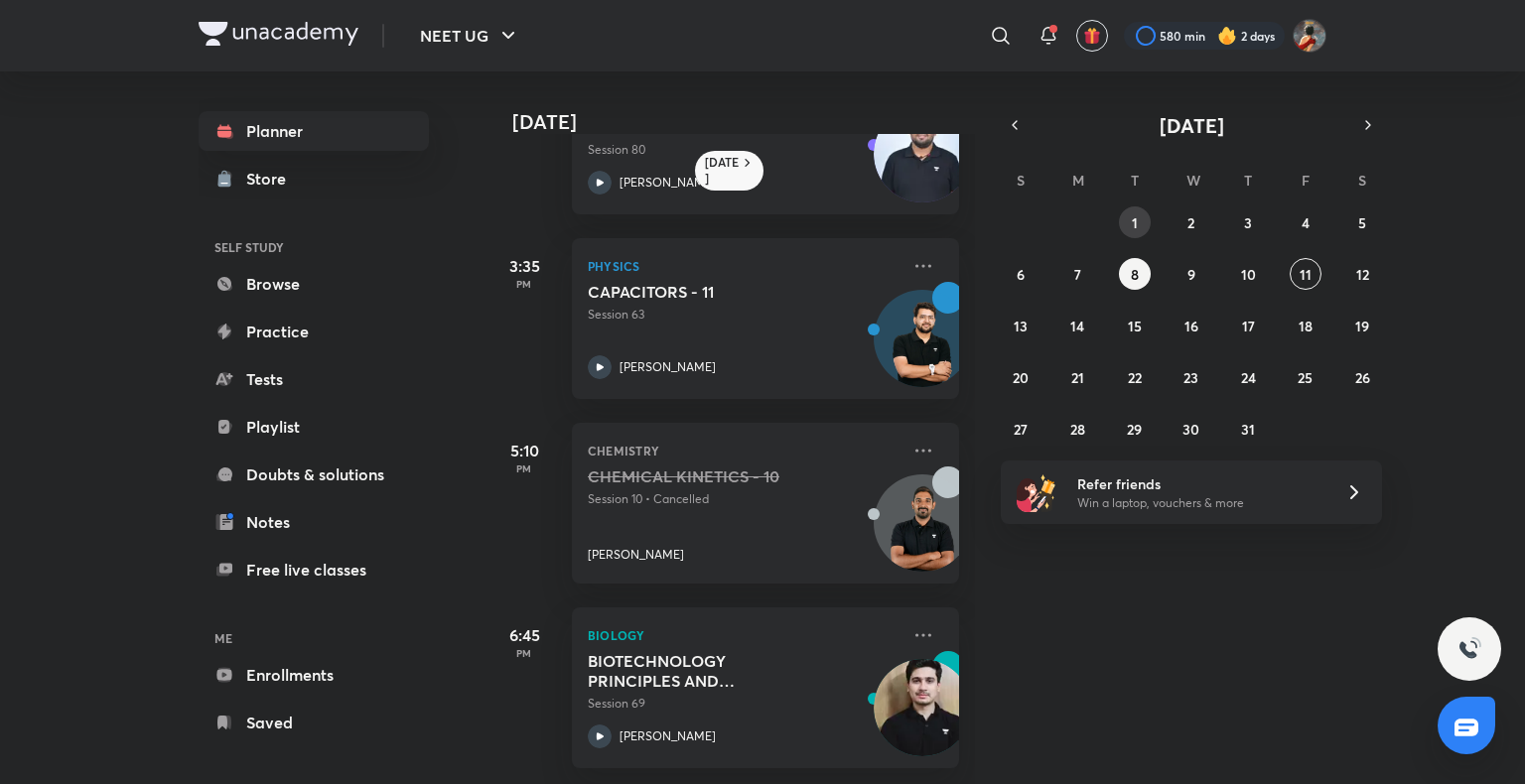 click on "1" at bounding box center (1135, 222) 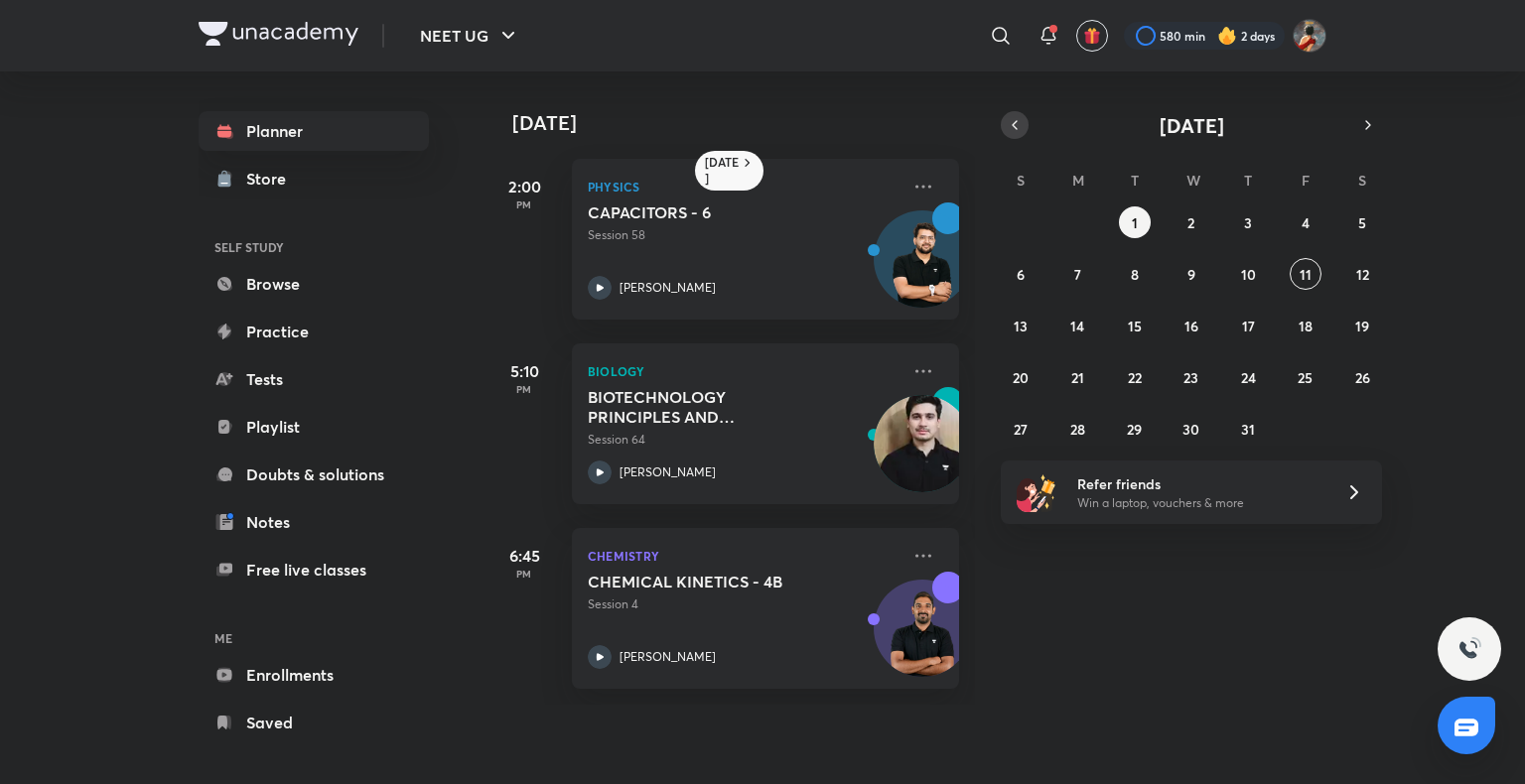 click 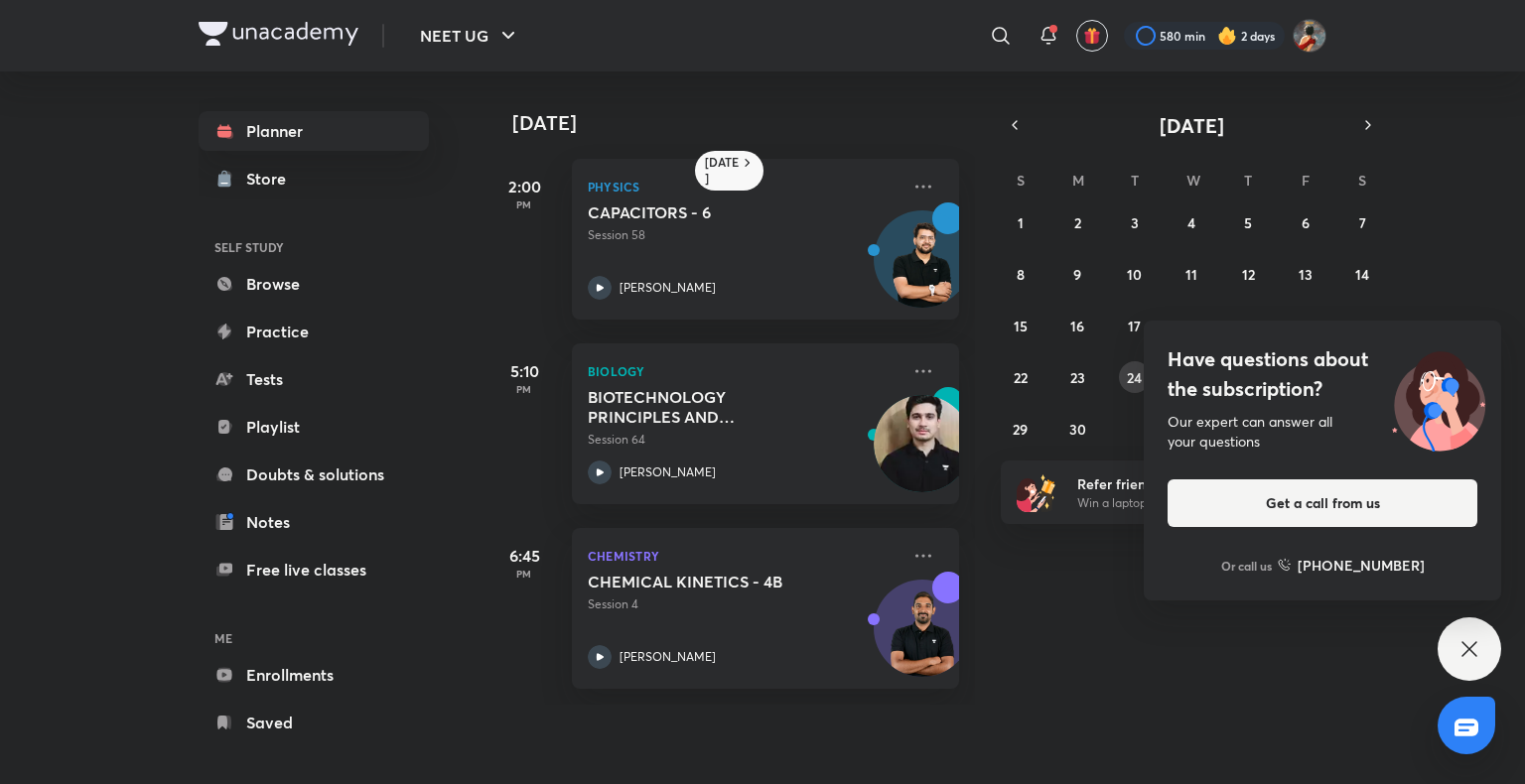 click on "24" at bounding box center [1134, 377] 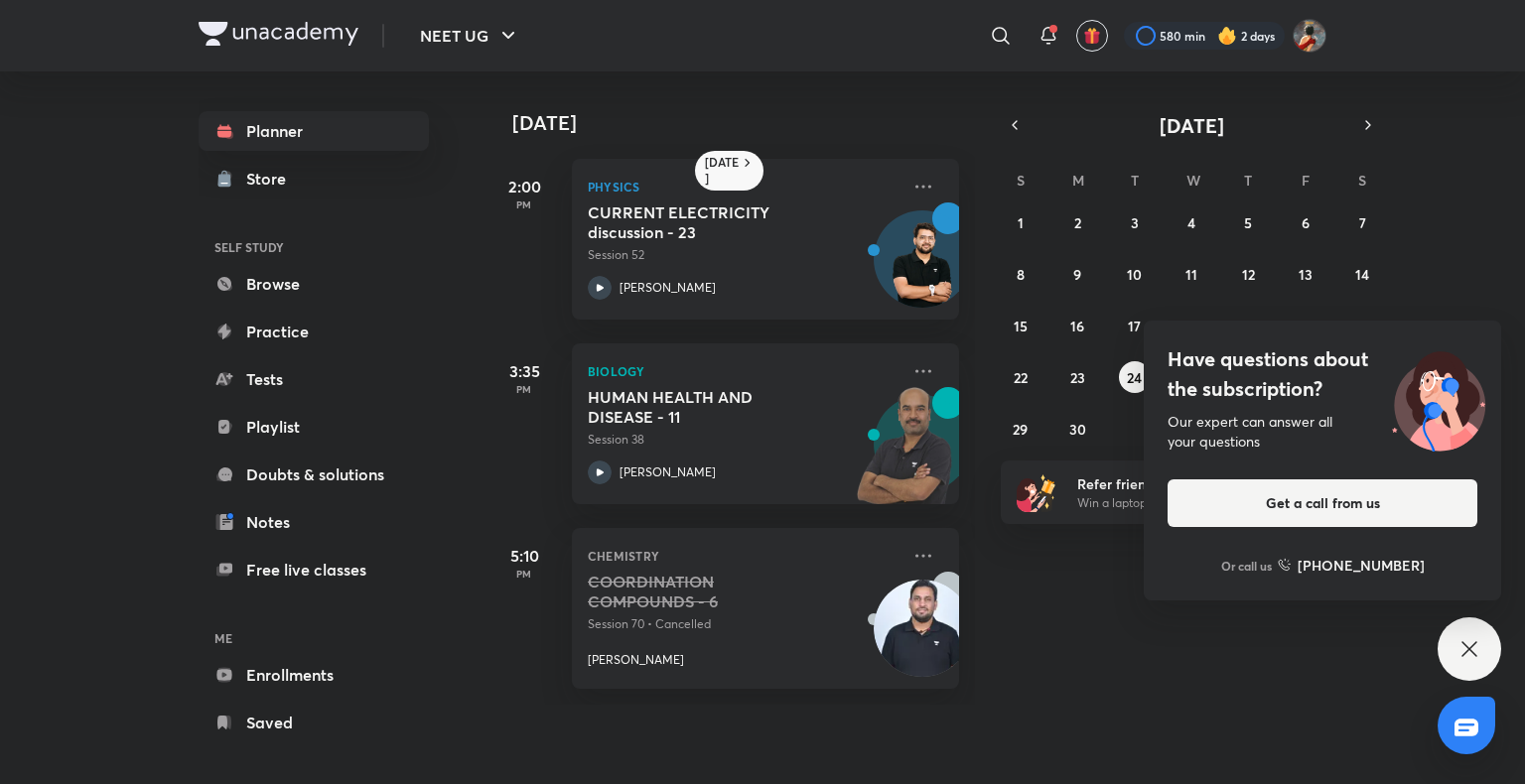 click on "Have questions about the subscription? Our expert can answer all your questions Get a call from us Or call us +91 8585858585" at bounding box center [1469, 649] 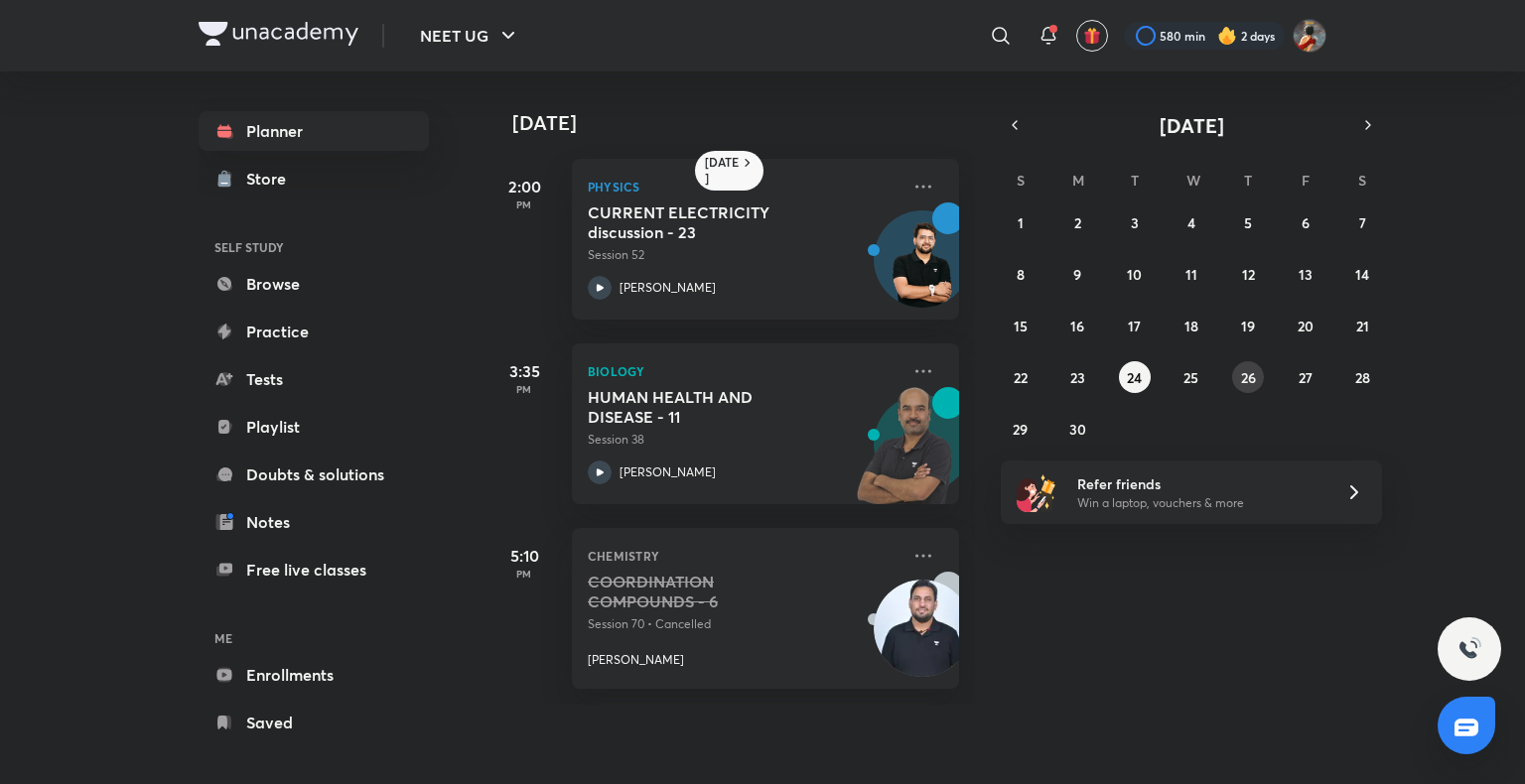 click on "26" at bounding box center (1248, 377) 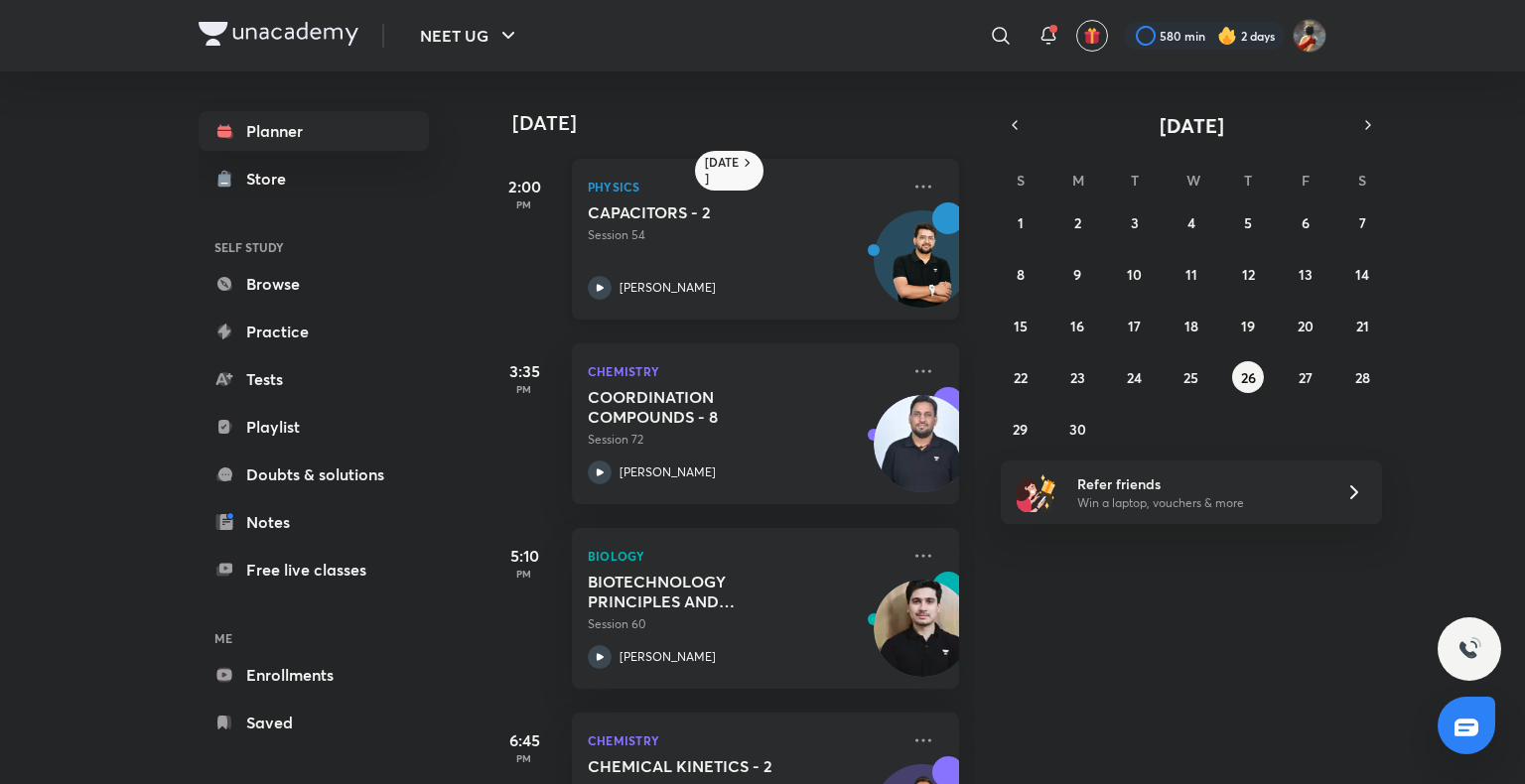 click on "CAPACITORS - 2 Session 54 Anurag Garg" at bounding box center [744, 251] 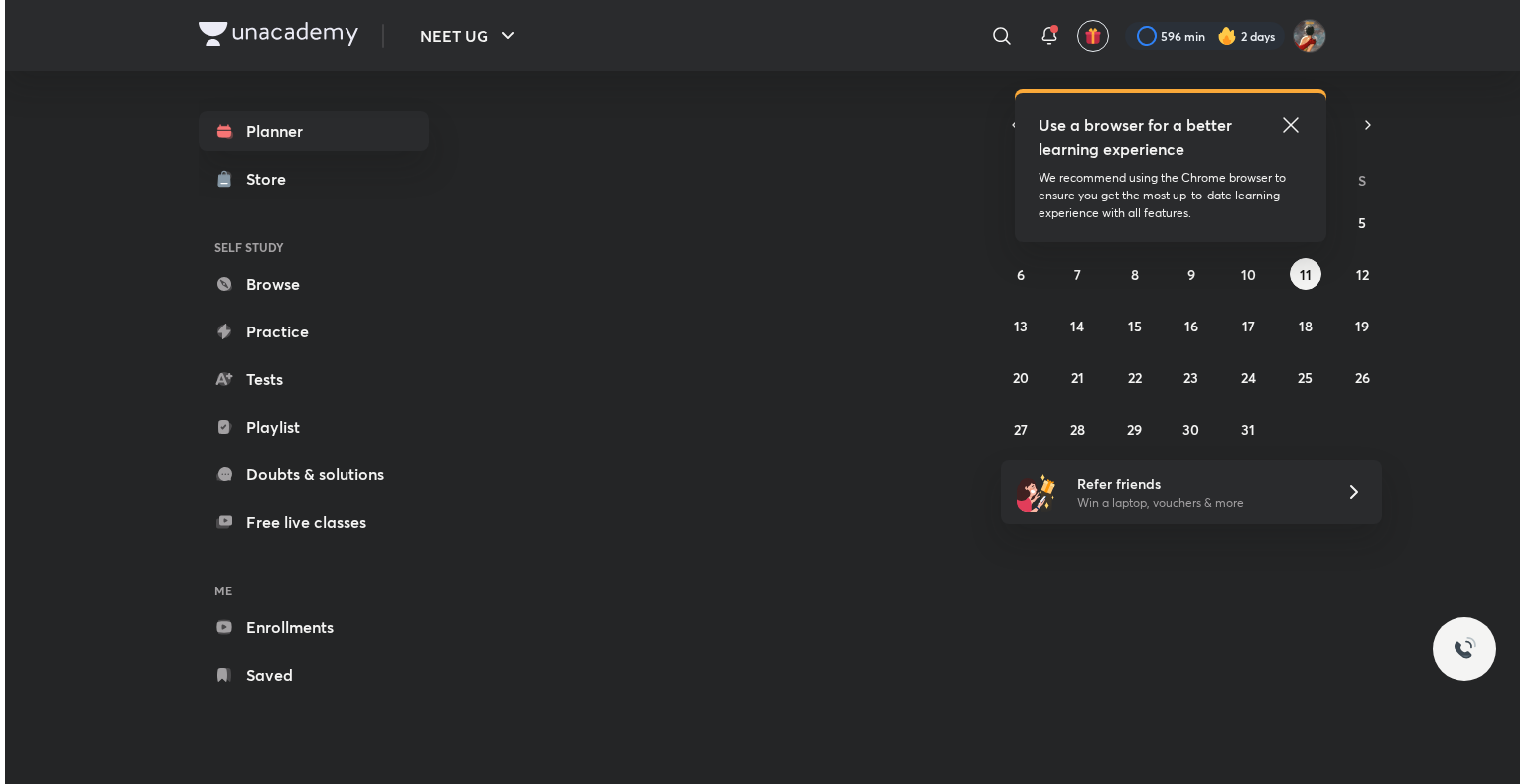scroll, scrollTop: 0, scrollLeft: 0, axis: both 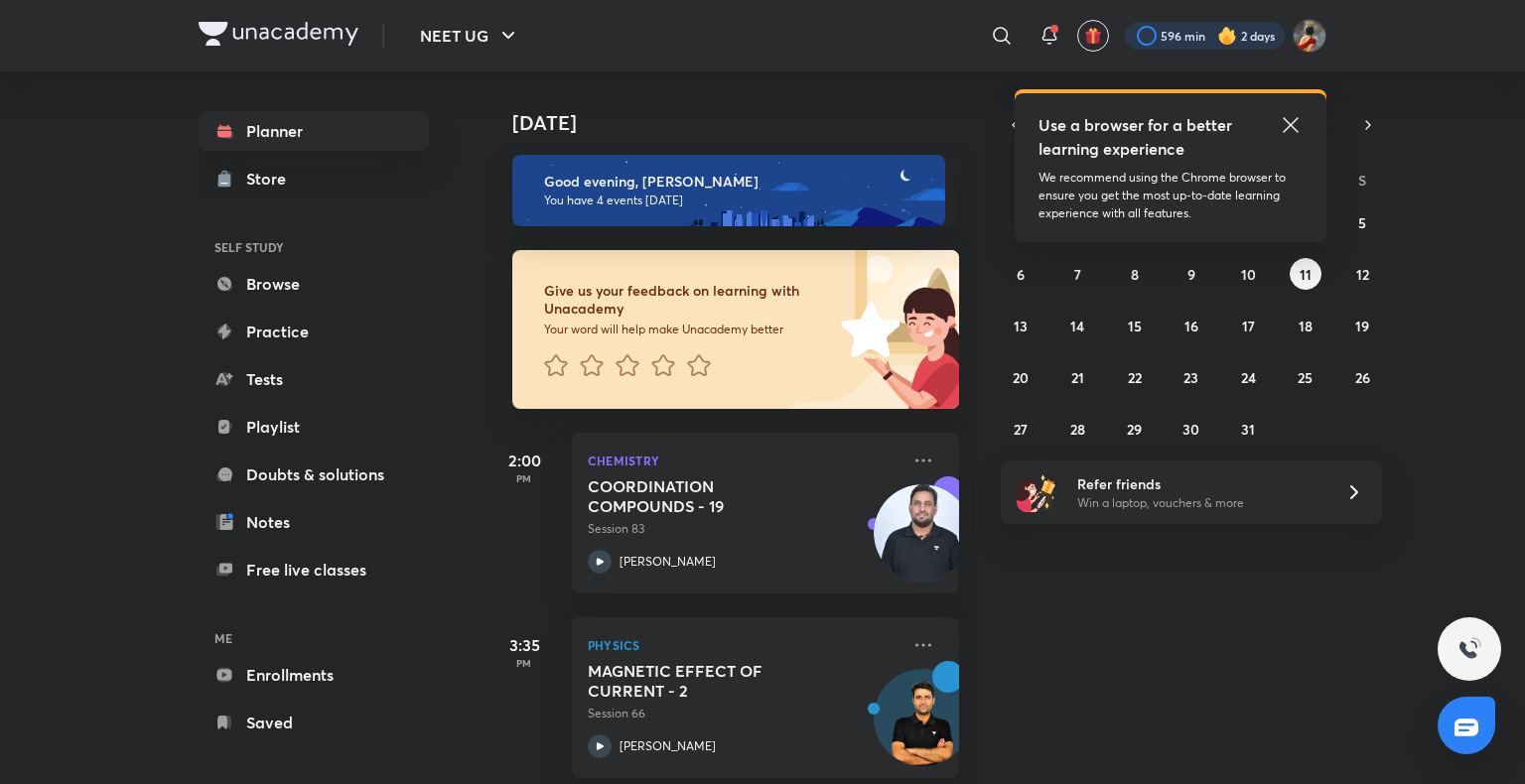 click at bounding box center [1204, 36] 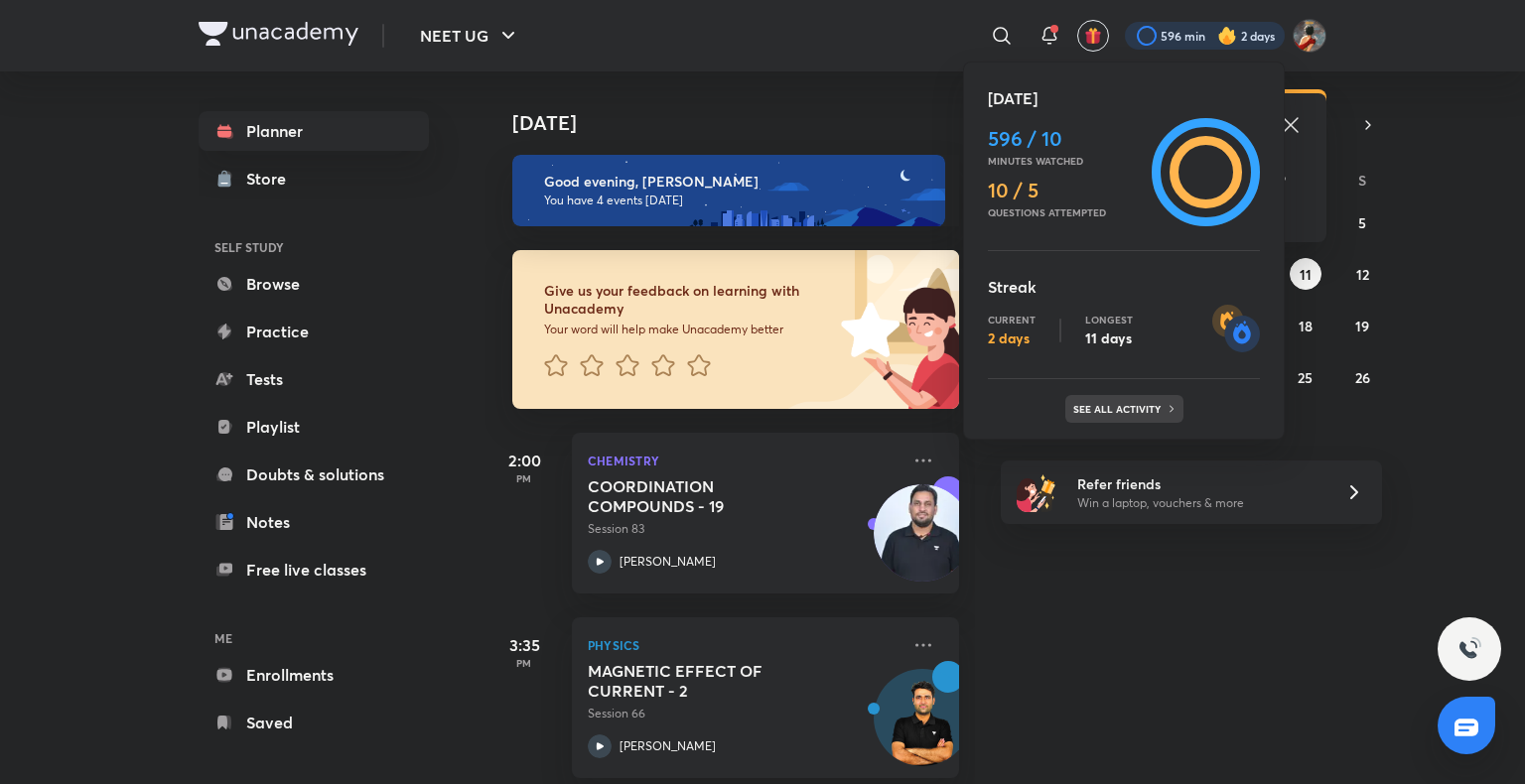 click on "See all activity" at bounding box center (1119, 409) 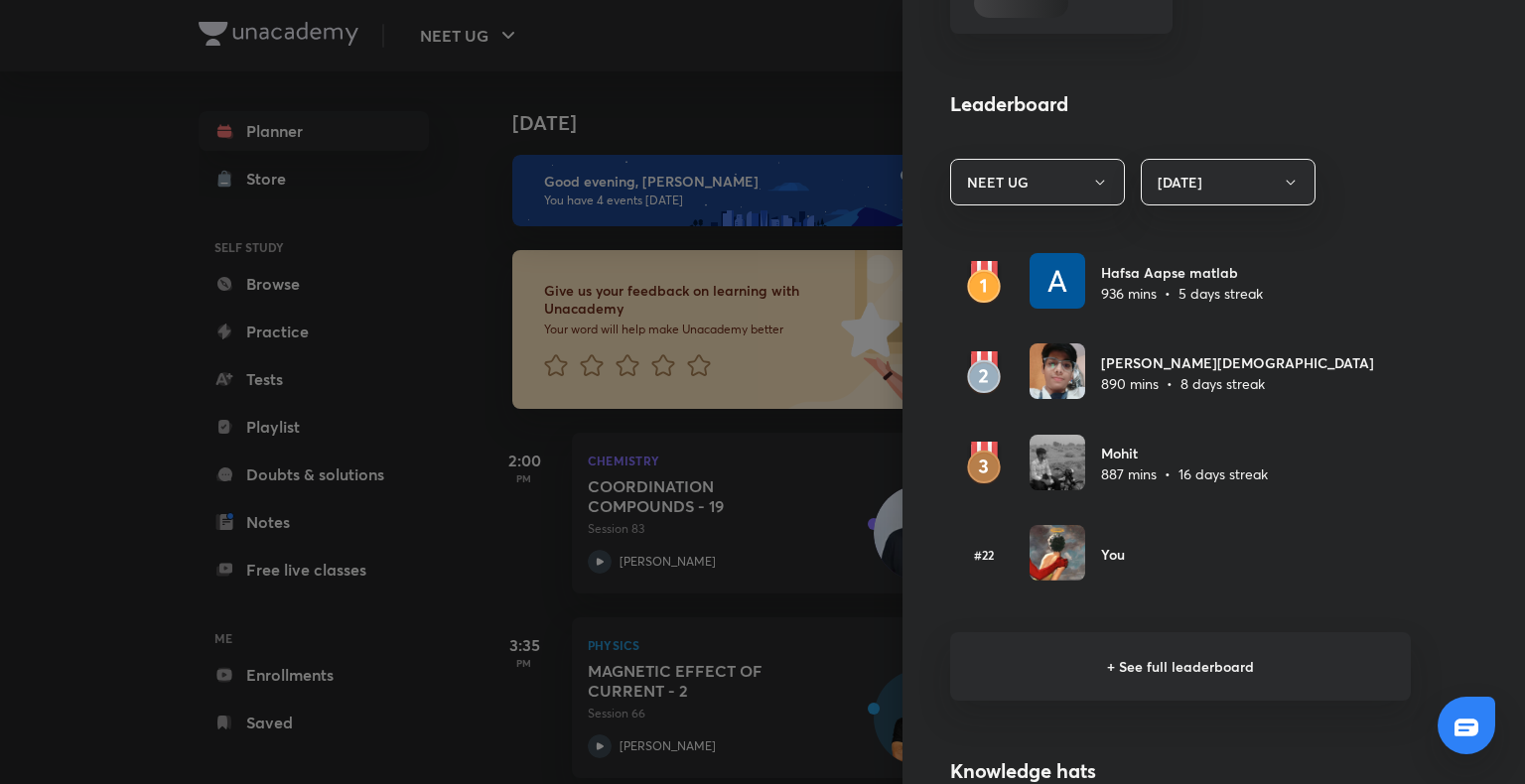scroll, scrollTop: 1054, scrollLeft: 0, axis: vertical 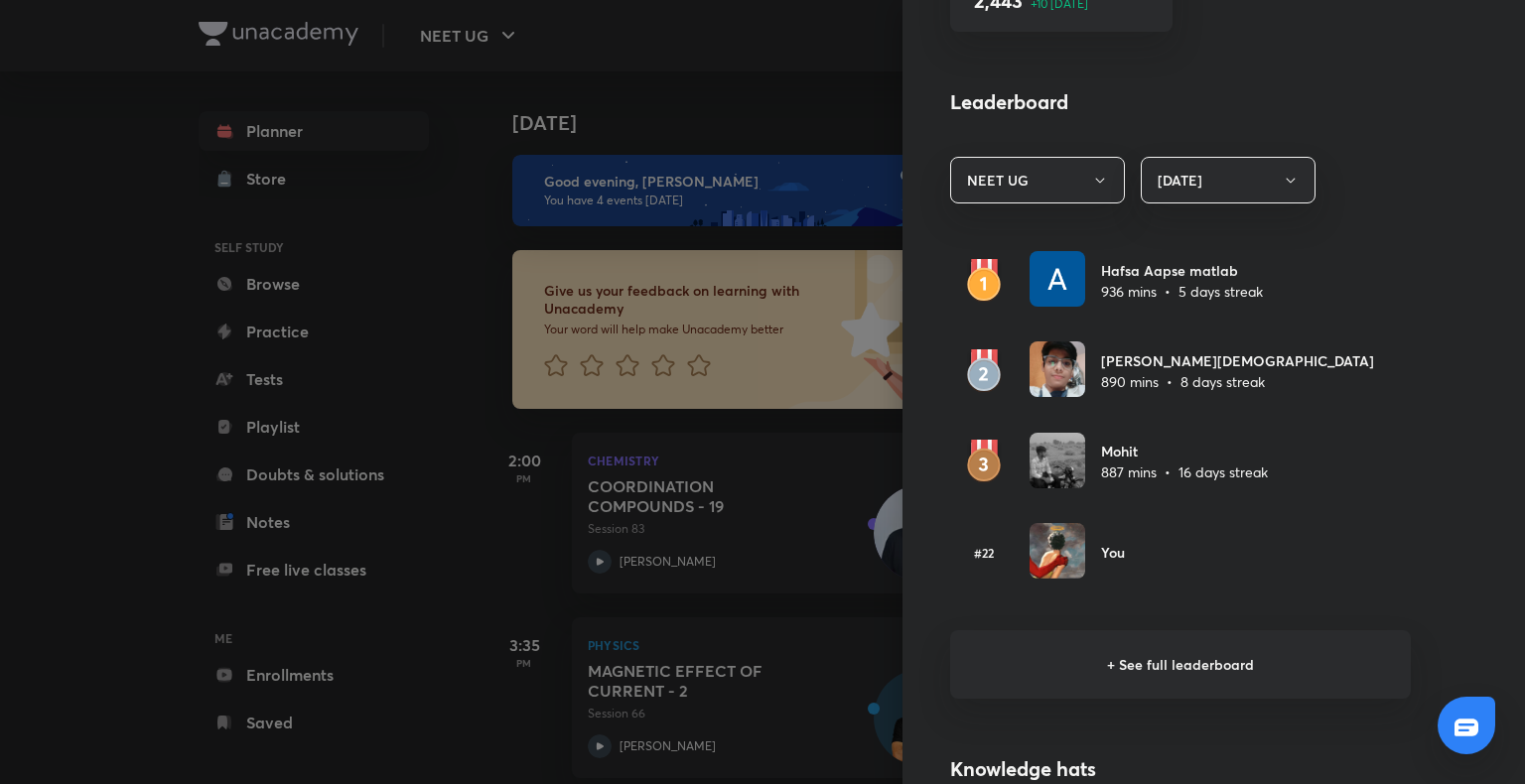 click on "+ See full leaderboard" at bounding box center [1180, 664] 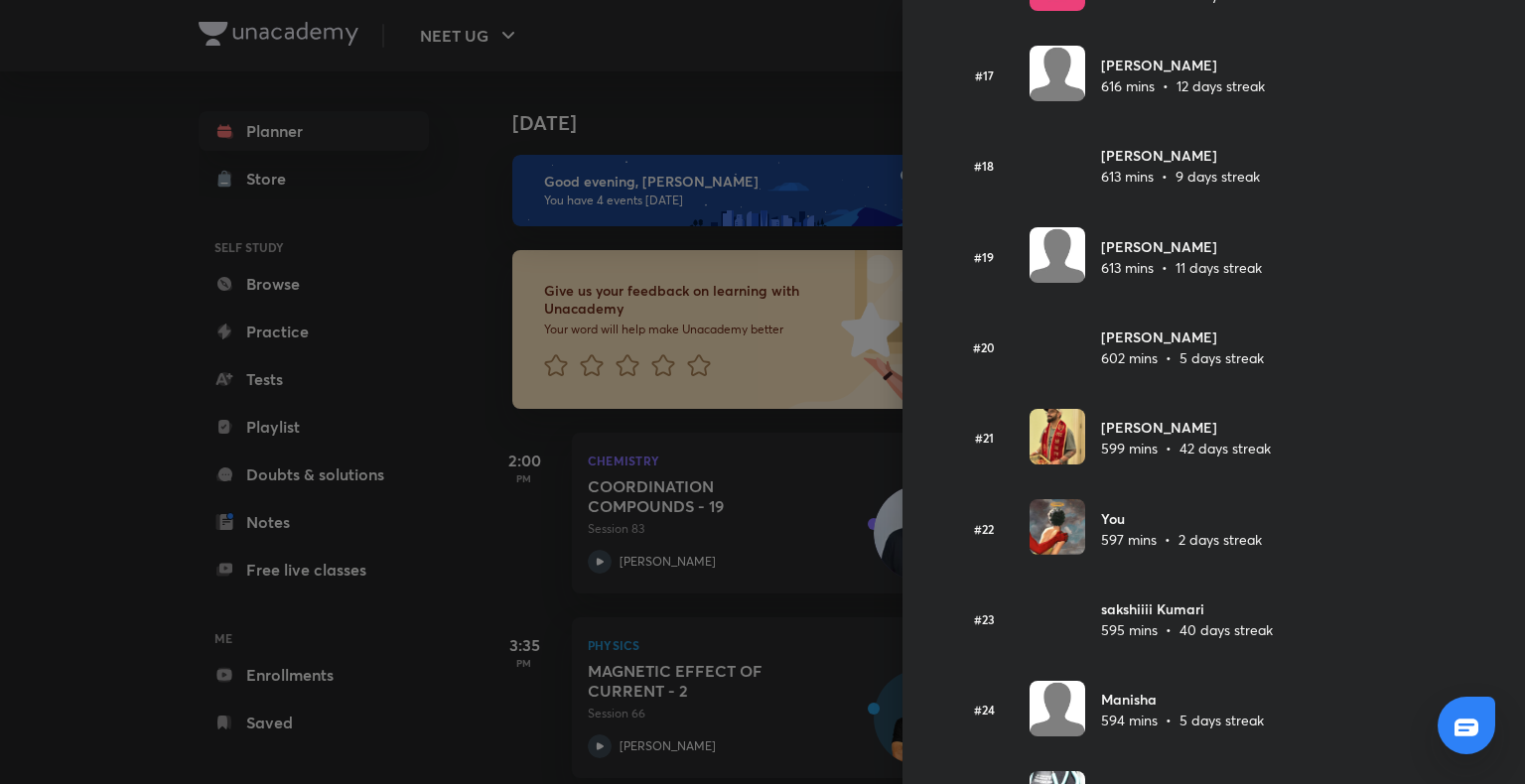 scroll, scrollTop: 1564, scrollLeft: 0, axis: vertical 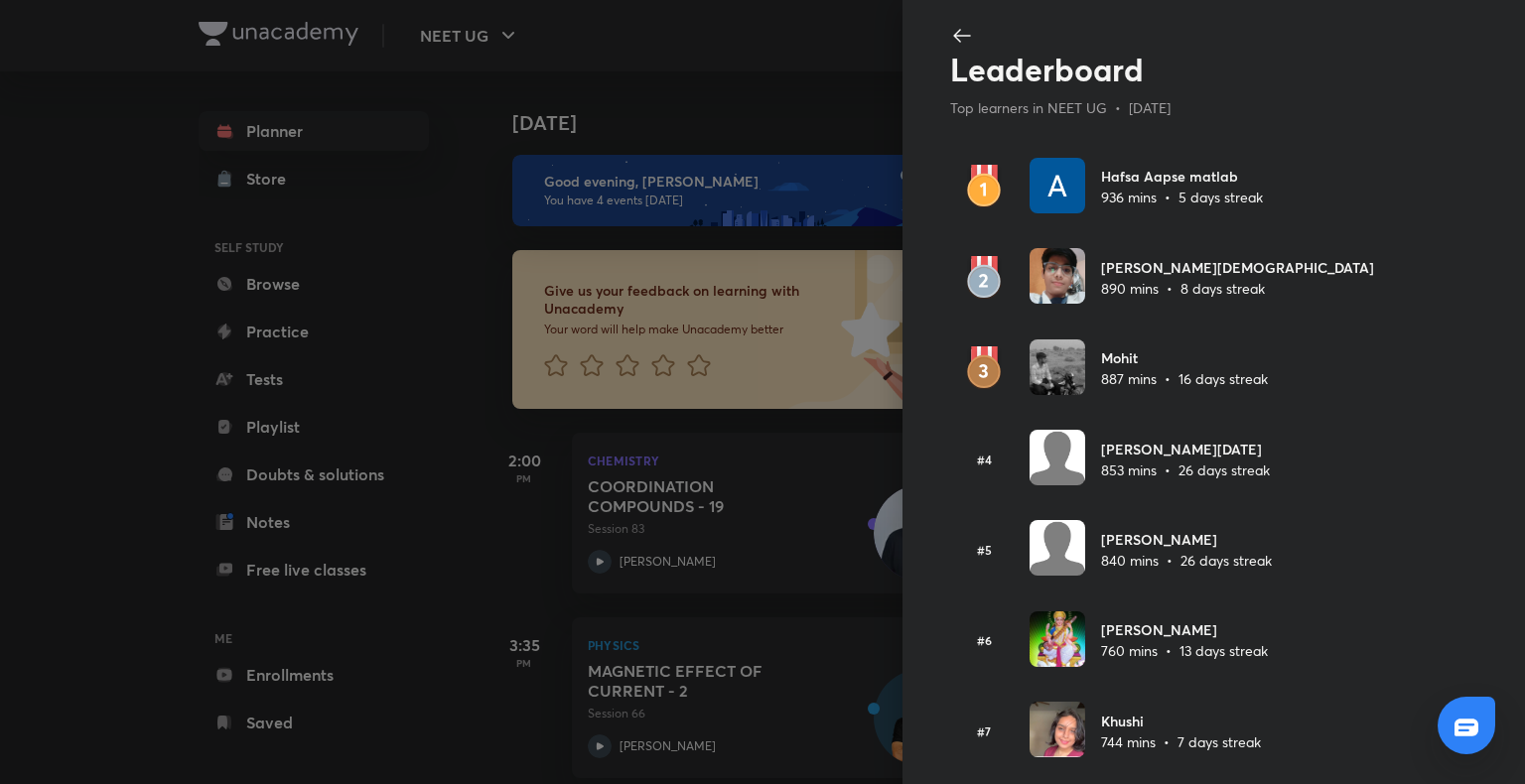 click at bounding box center (762, 392) 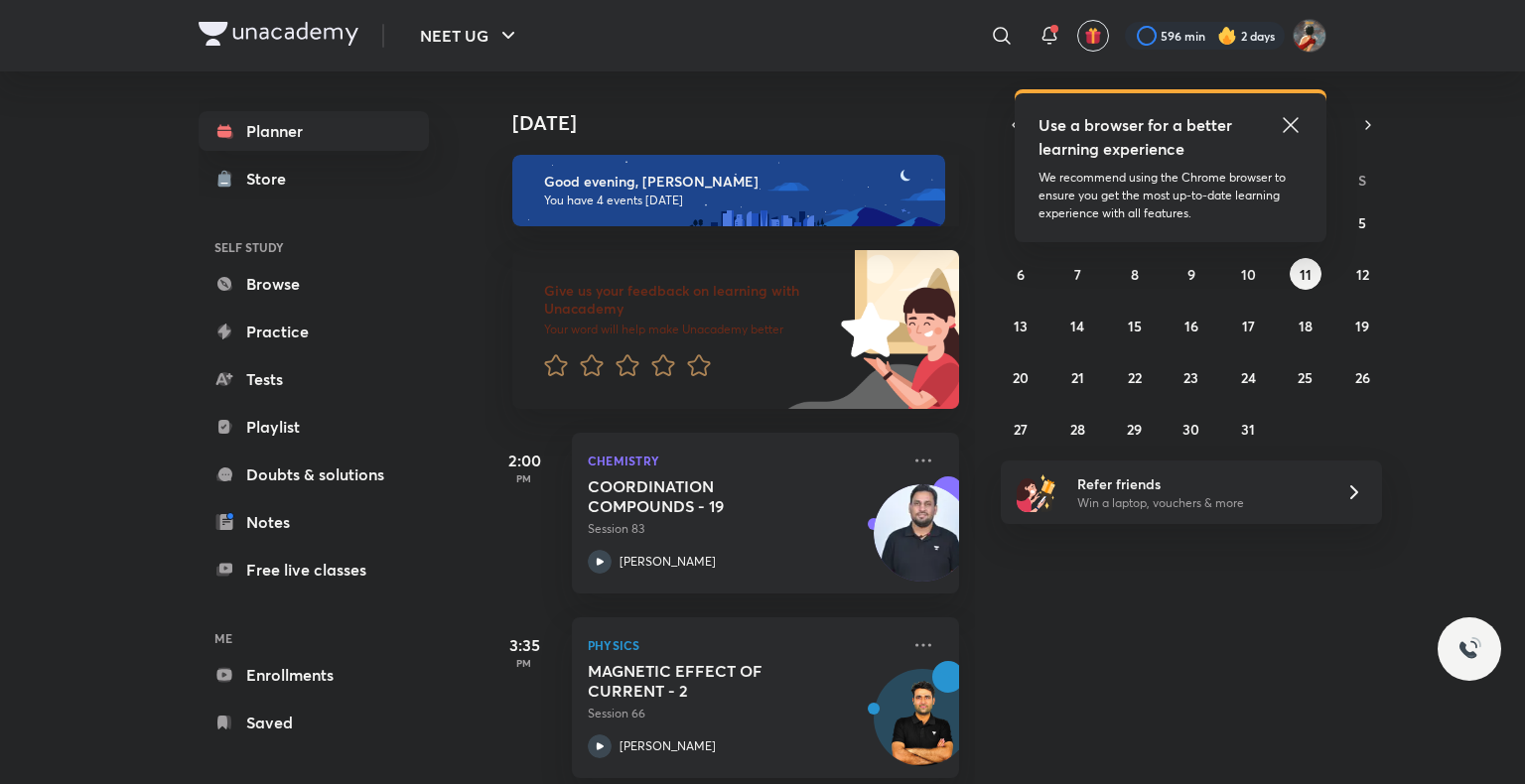 scroll, scrollTop: 0, scrollLeft: 0, axis: both 